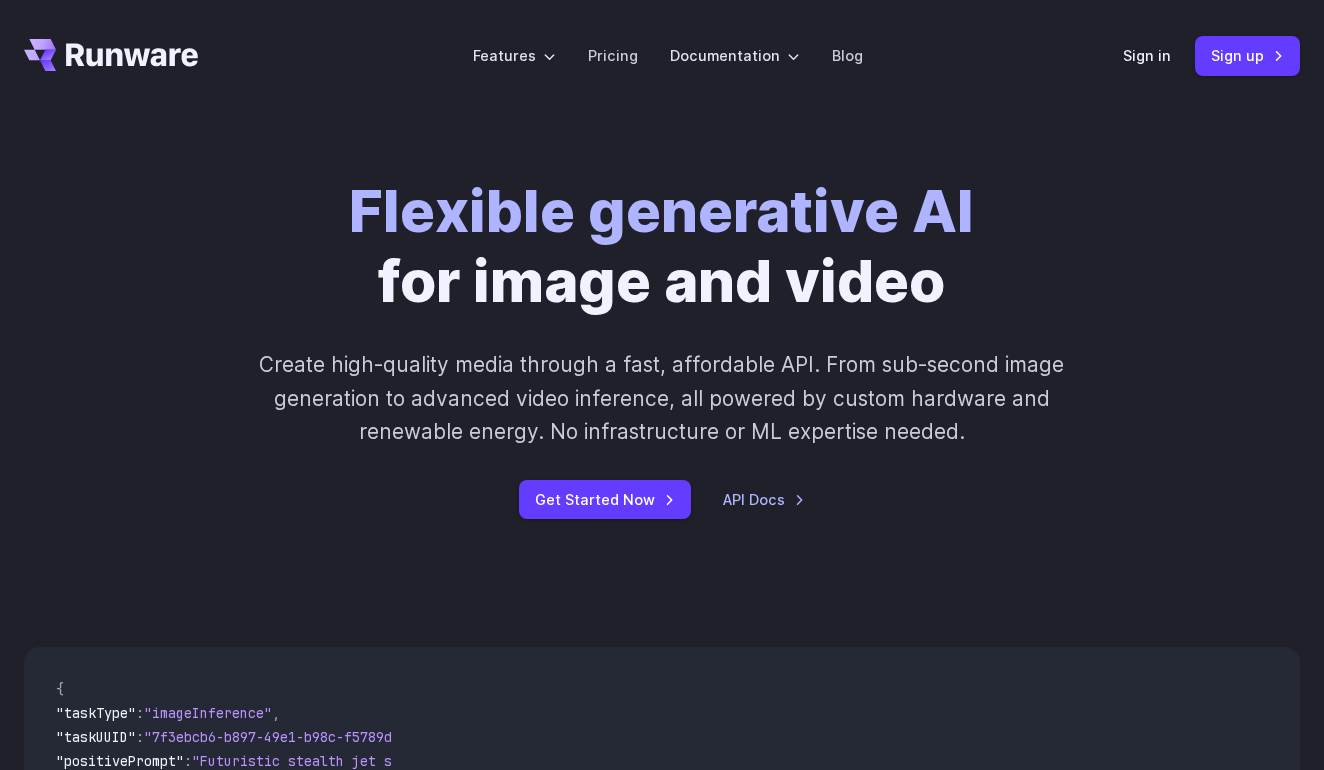 scroll, scrollTop: 0, scrollLeft: 0, axis: both 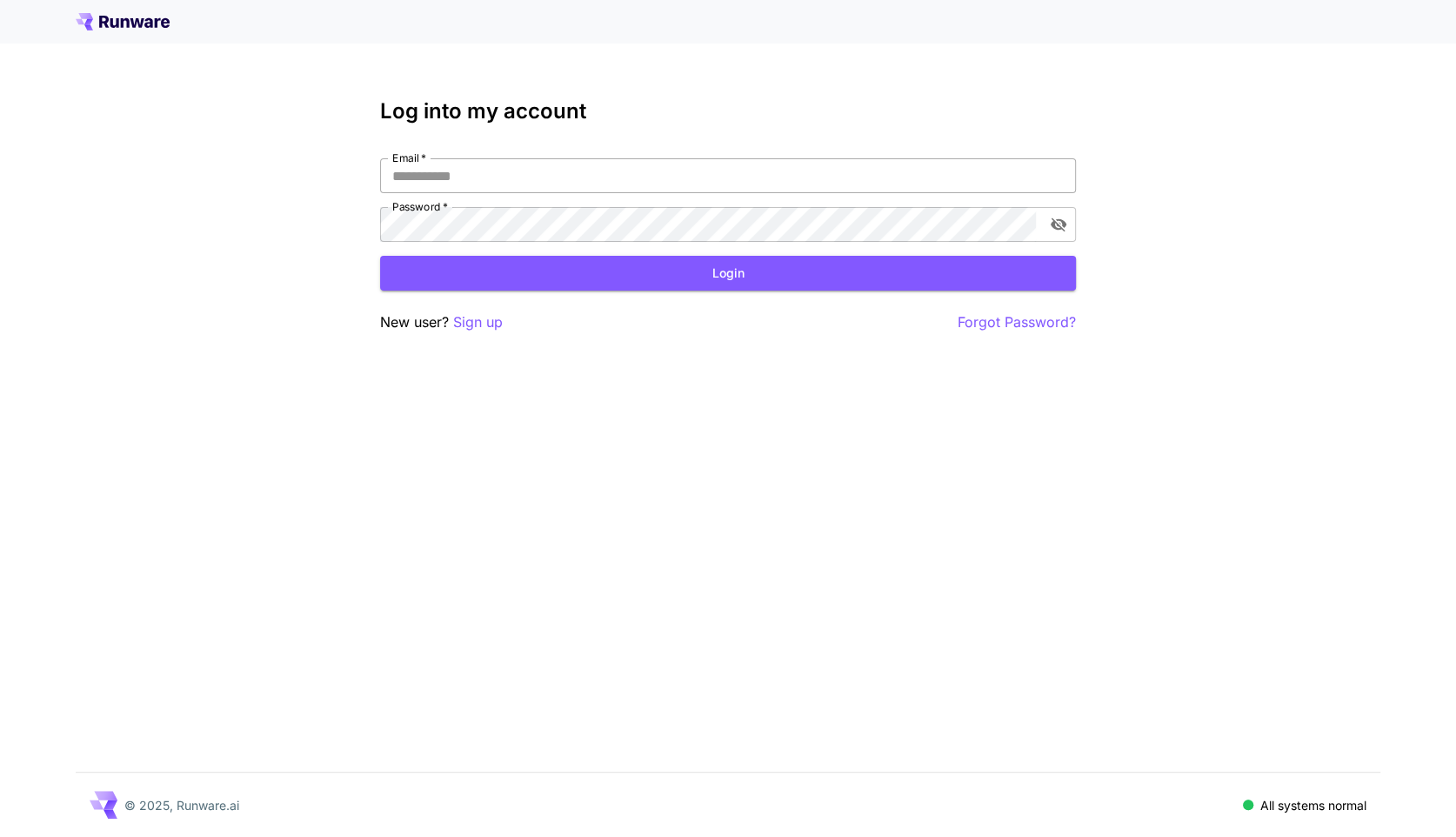 click on "Email   *" at bounding box center [728, 176] 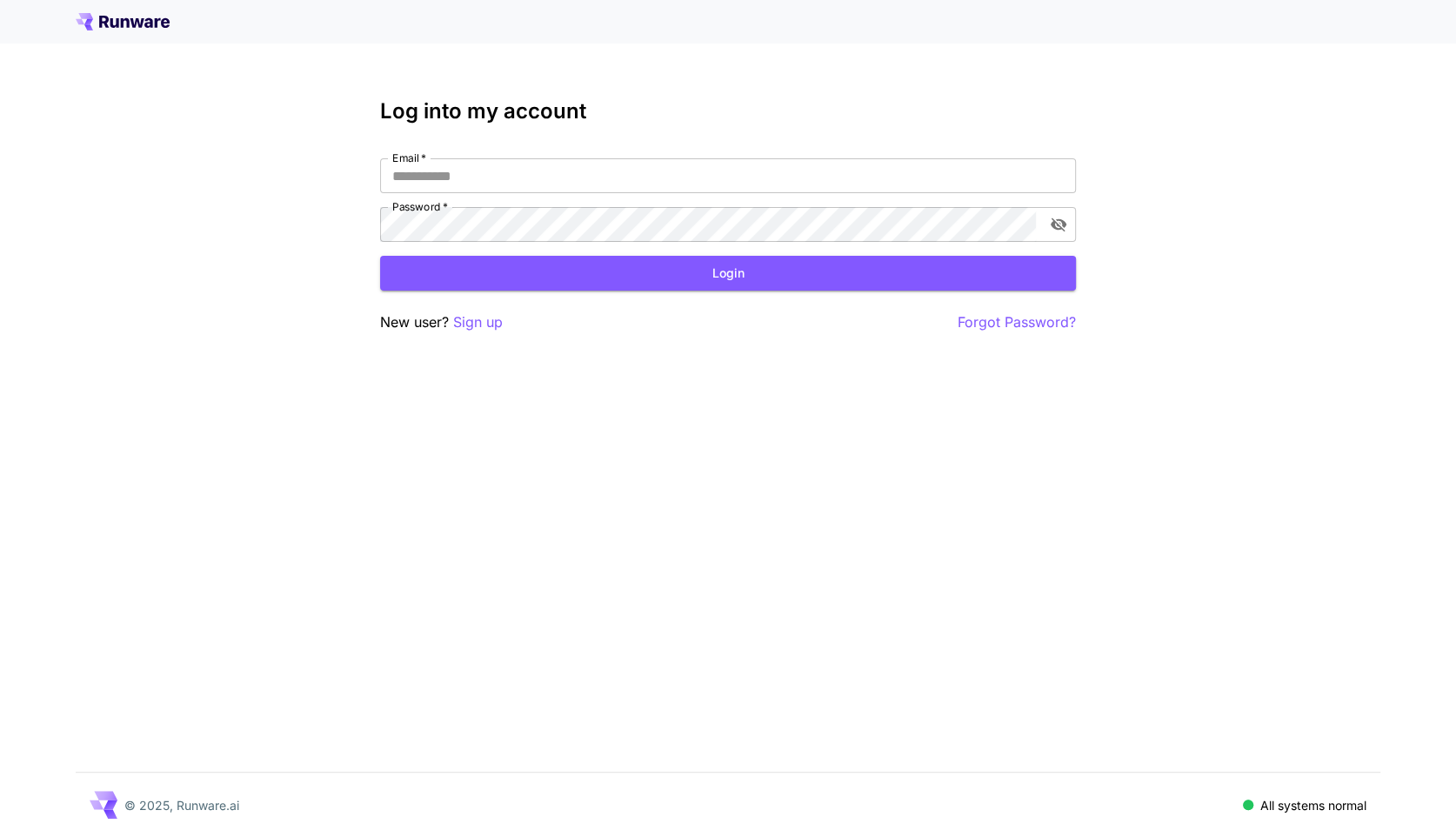 click on "Log into my account Email   * Email   * Password   * Password   * Login New user?   Sign up Forgot Password? © 2025, Runware.ai All systems normal" at bounding box center (728, 418) 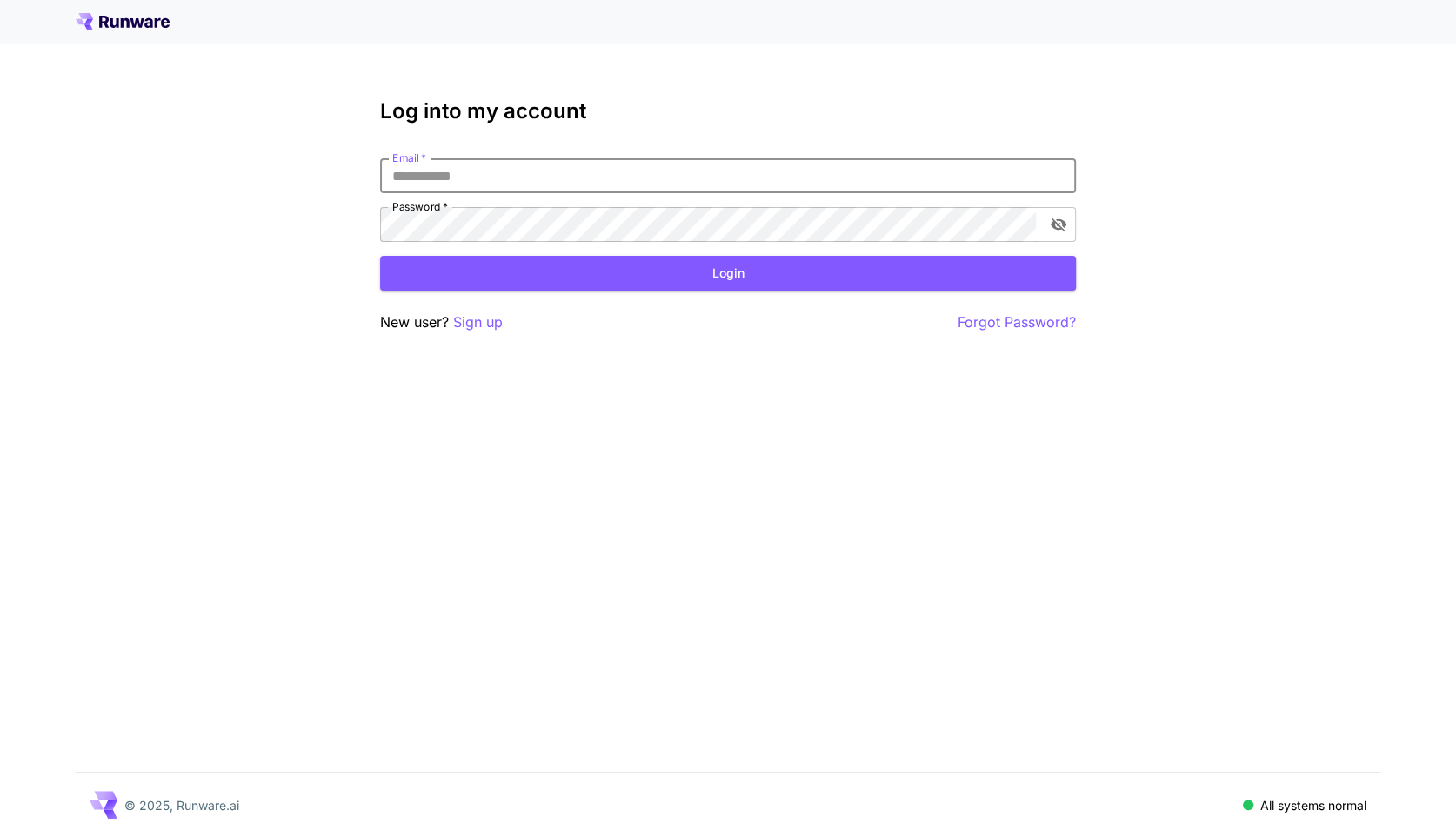 click on "Email   *" at bounding box center [728, 176] 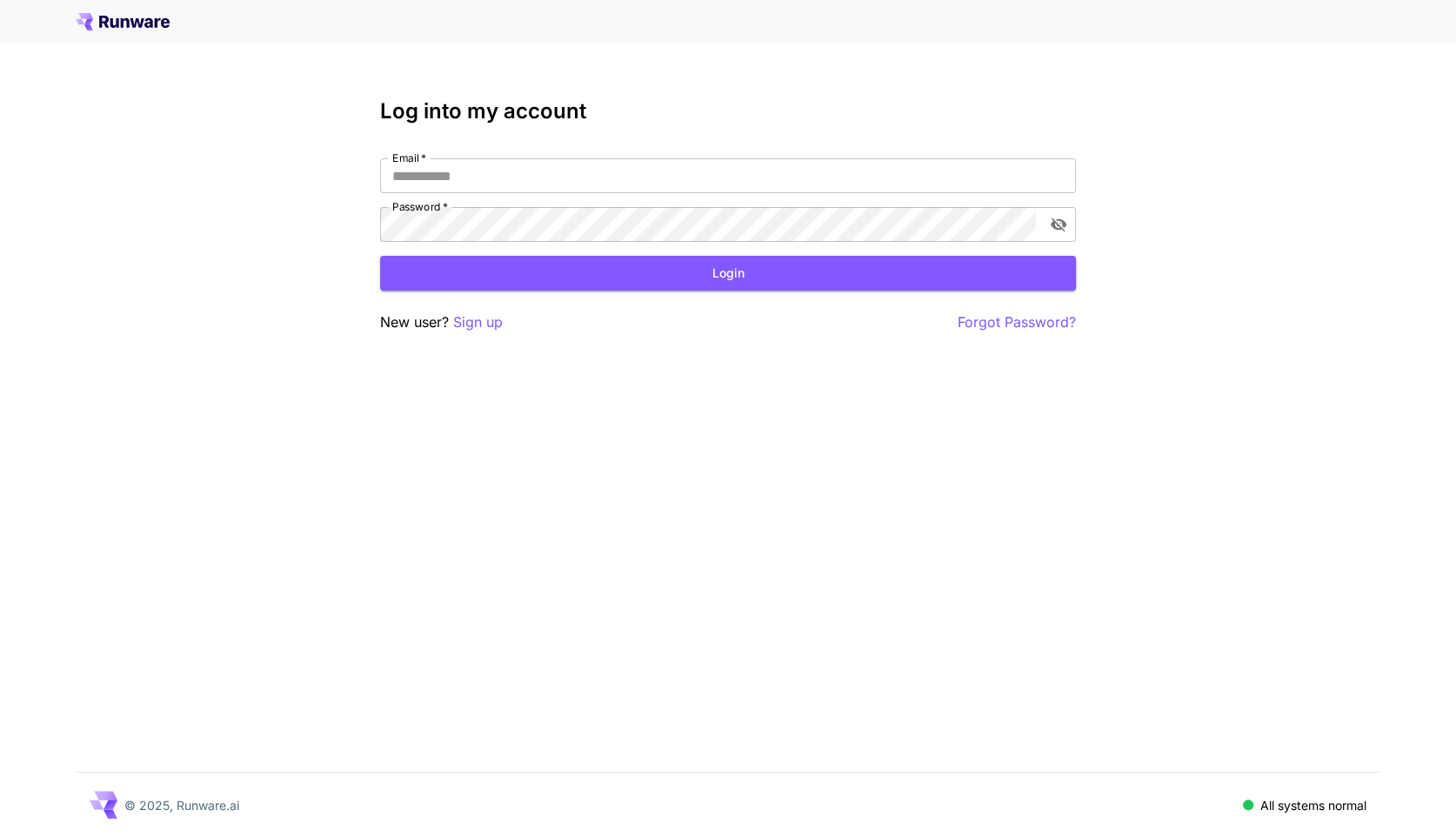 click at bounding box center (728, 22) 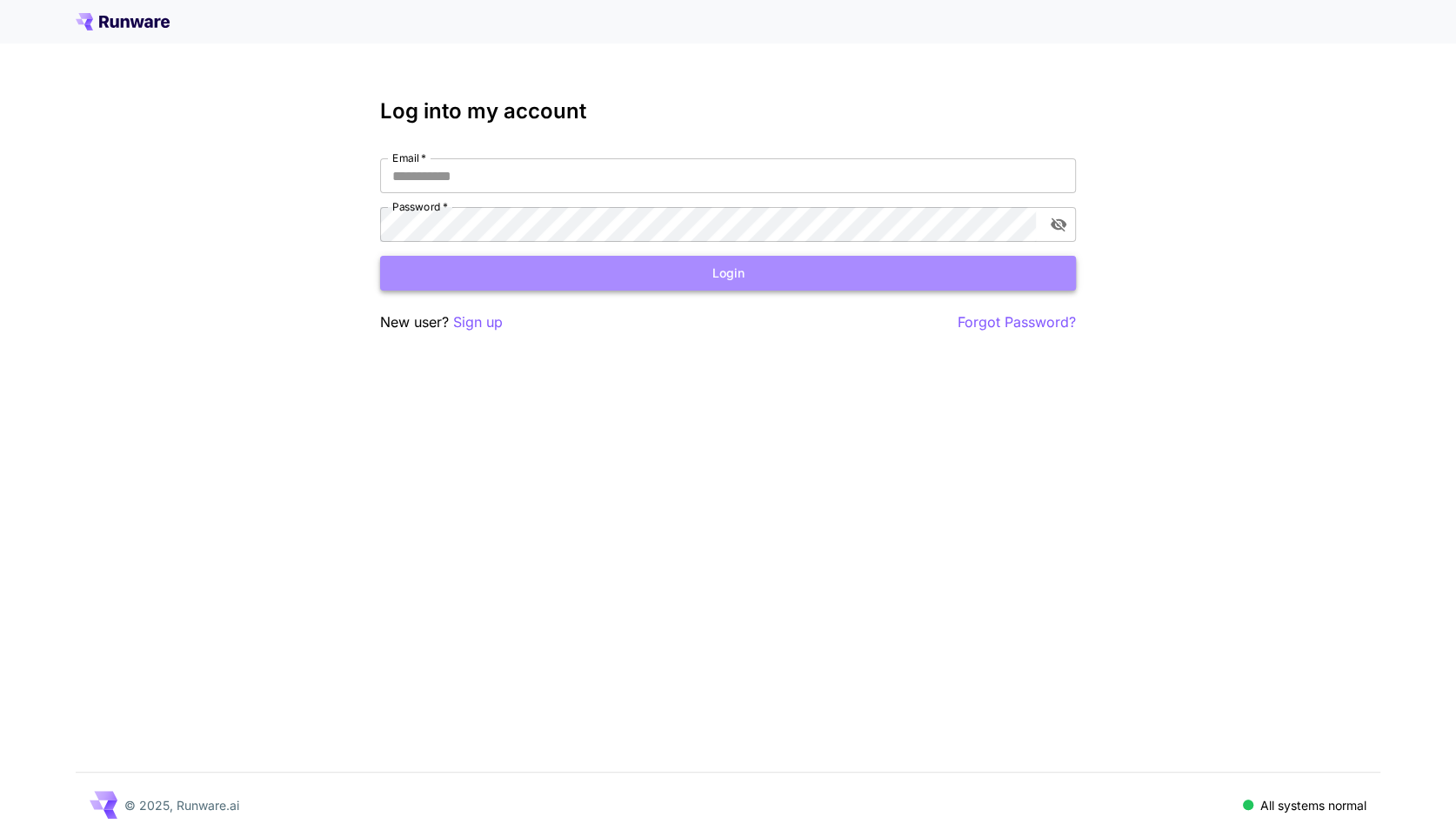 click on "Login" at bounding box center [728, 273] 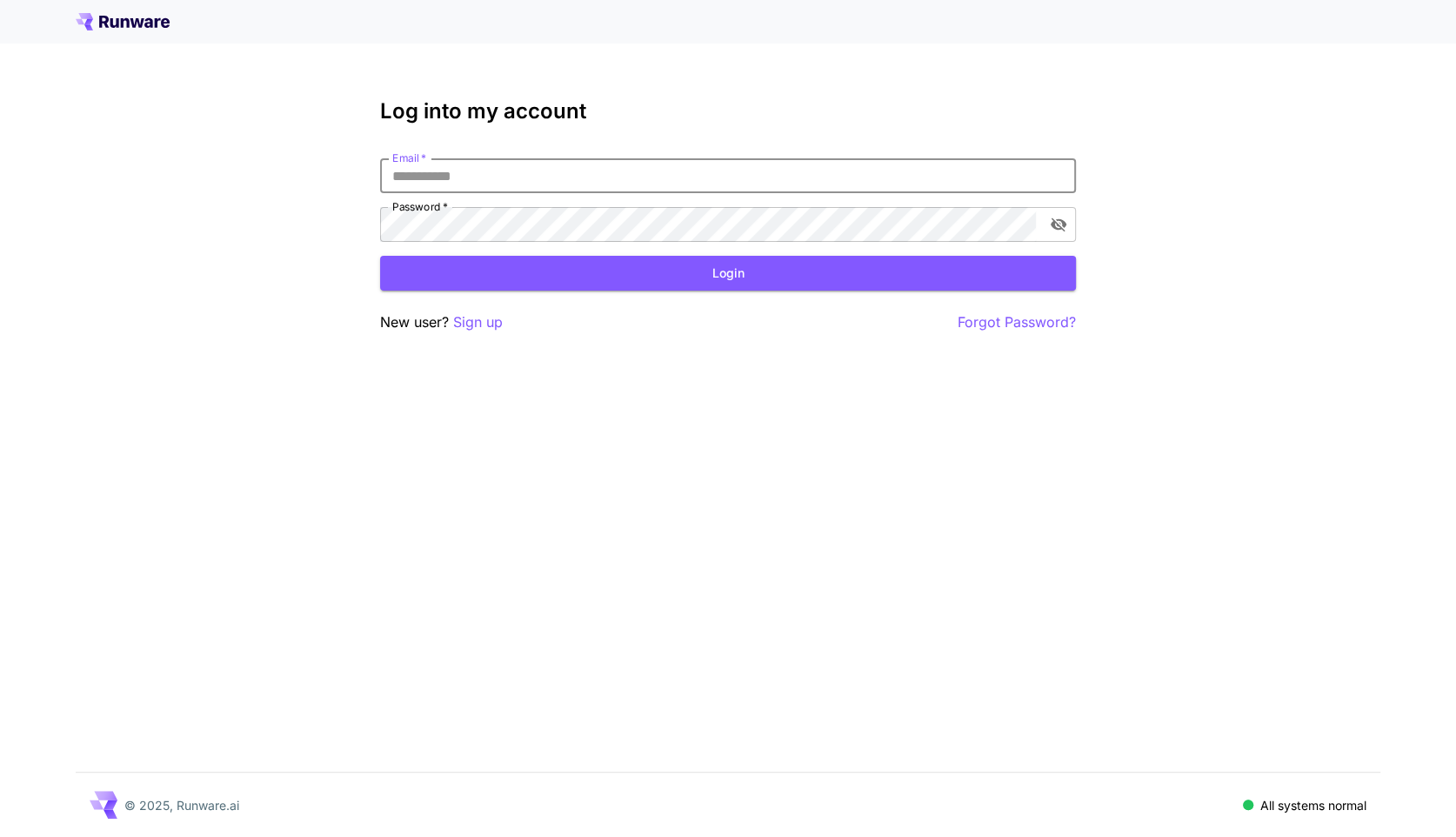 click on "Email   *" at bounding box center (728, 176) 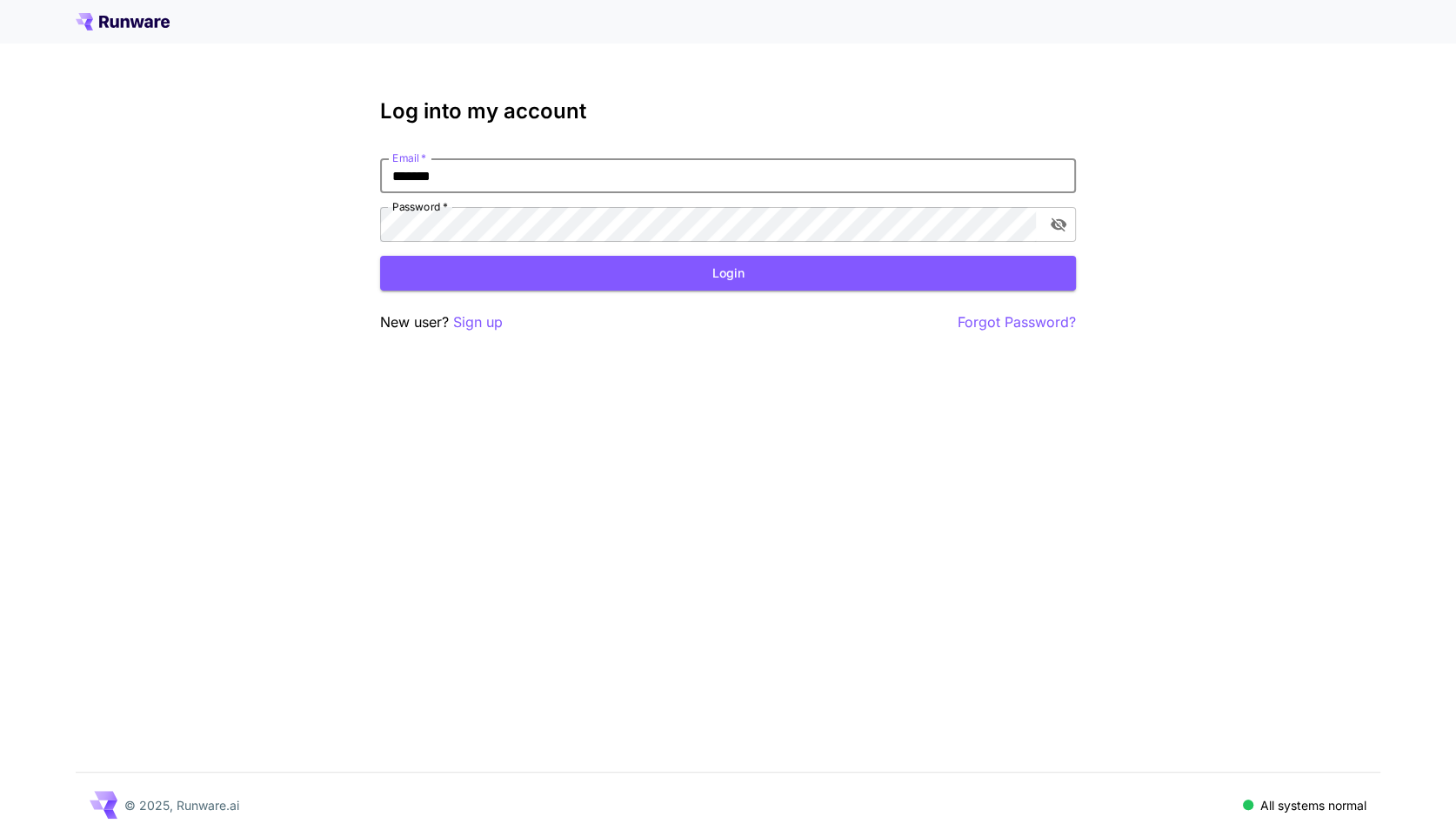 type on "*******" 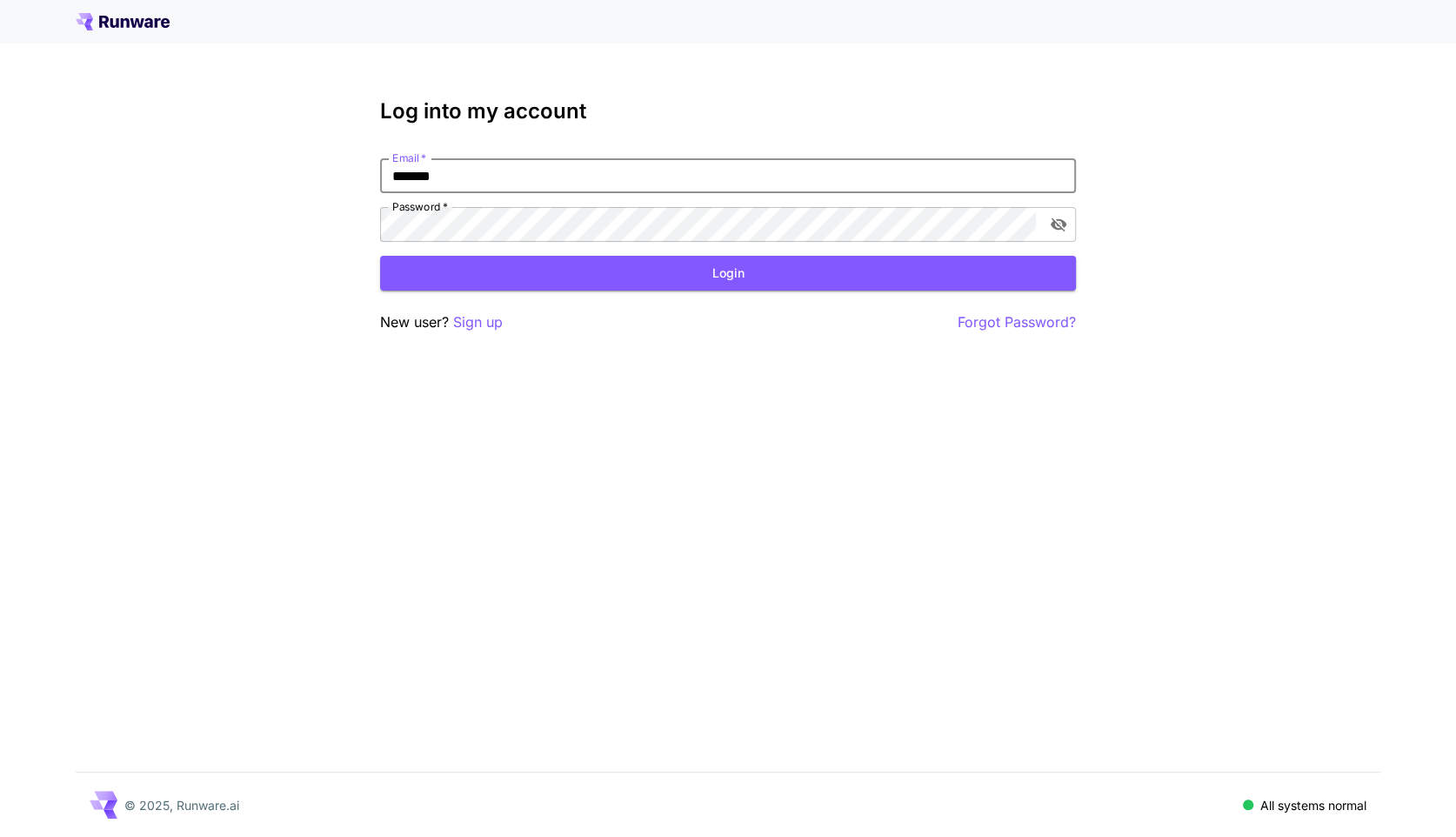click on "*******" at bounding box center [728, 176] 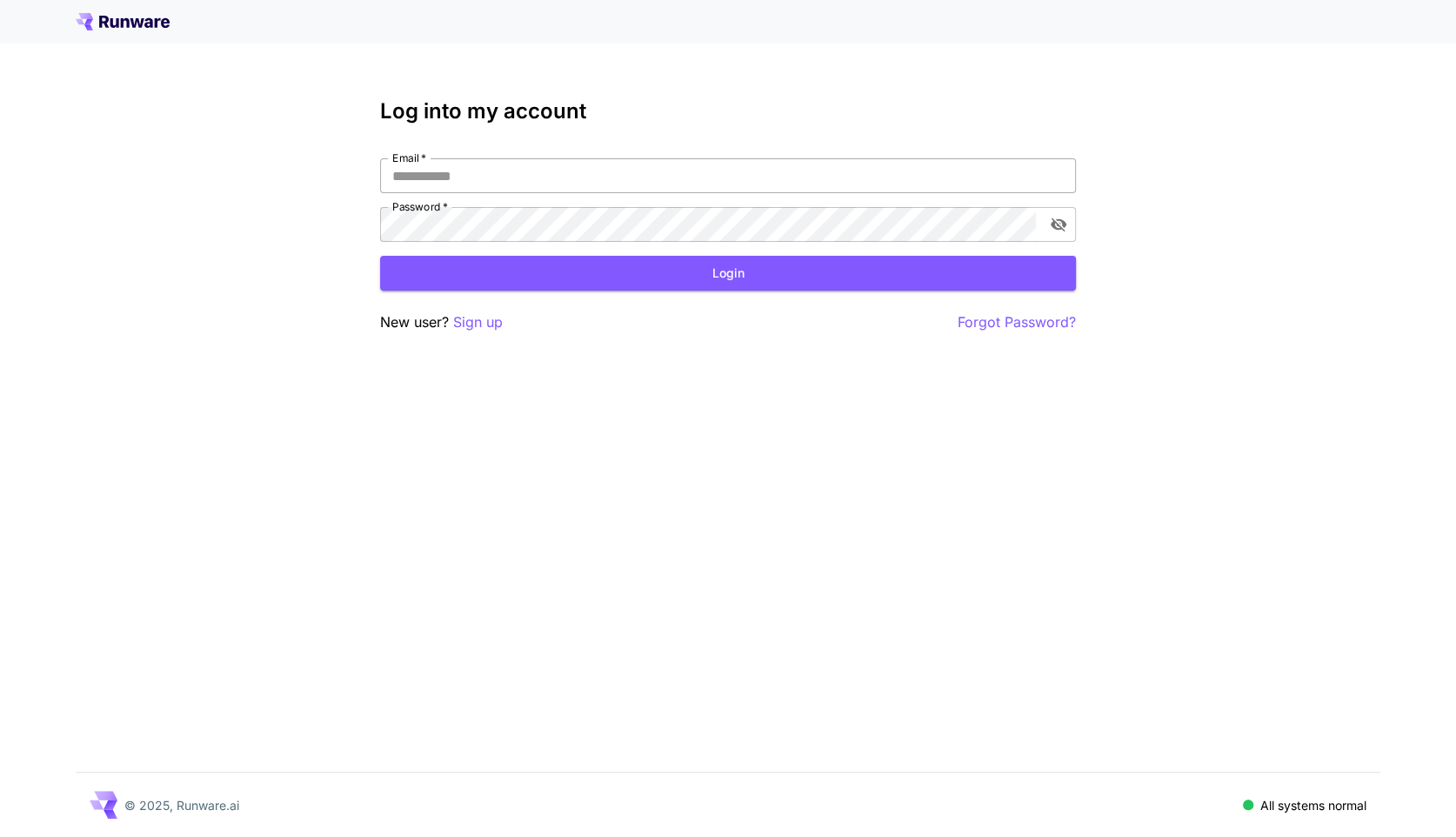 click on "Email   *" at bounding box center (728, 176) 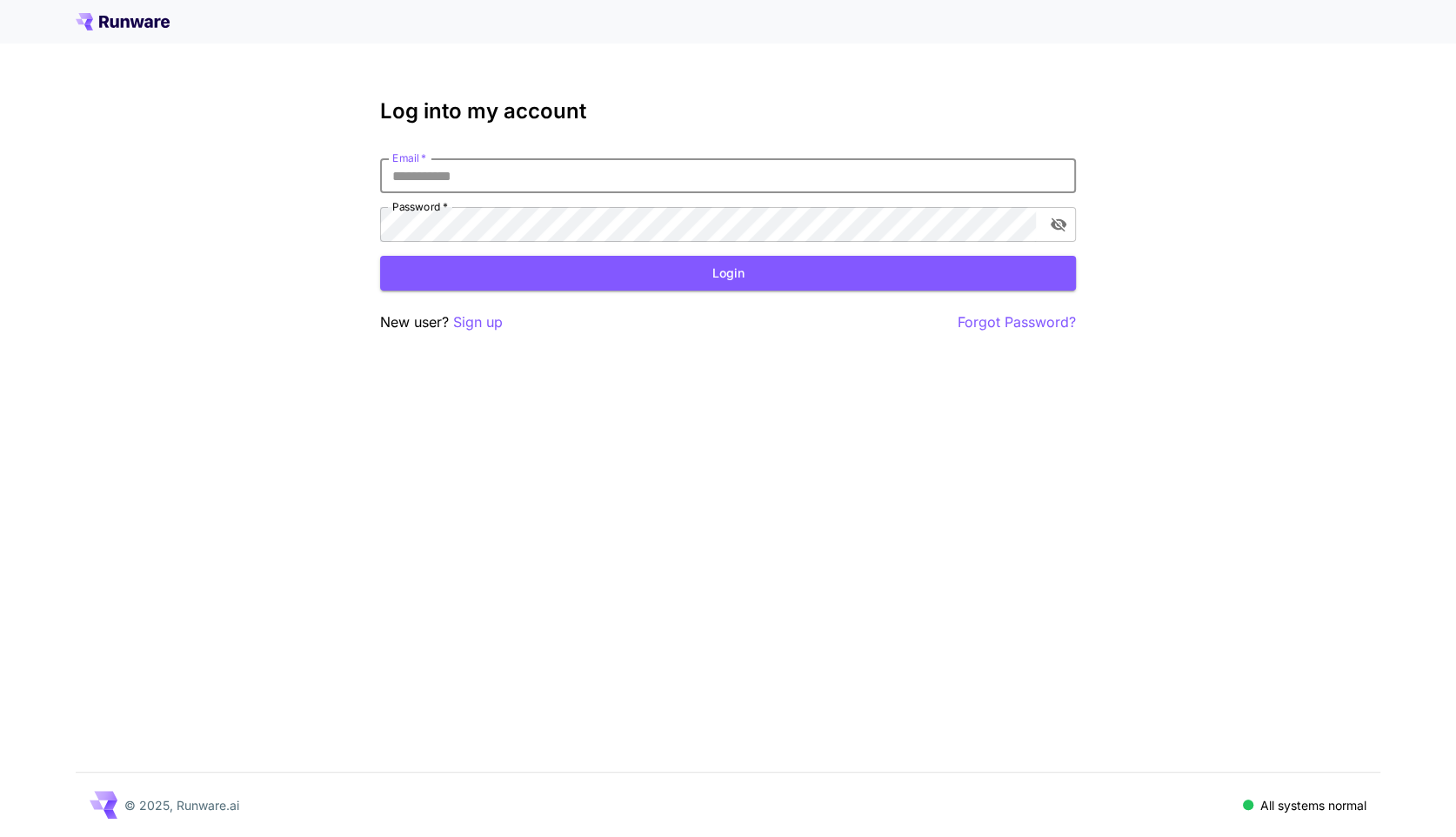 paste on "**********" 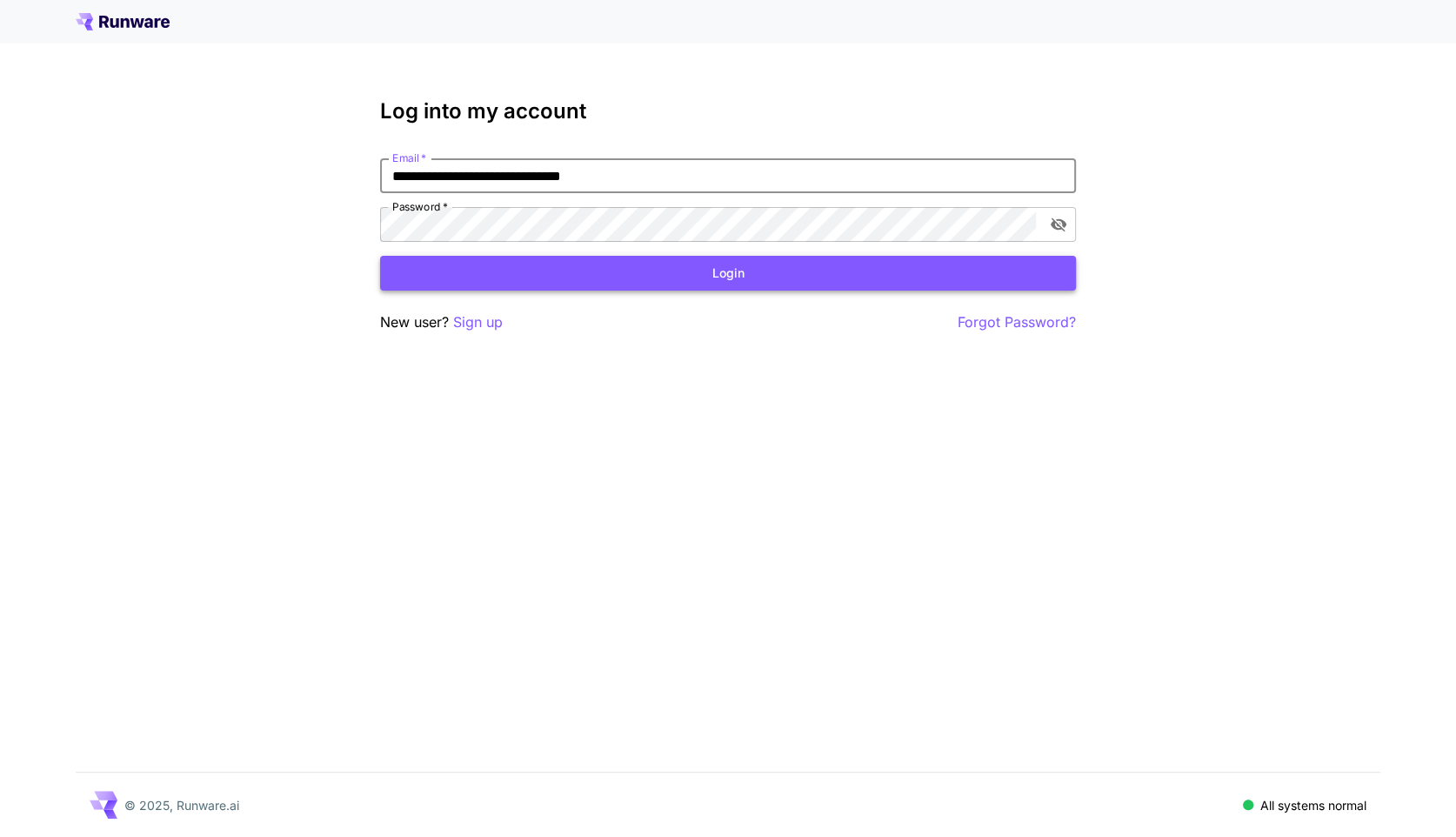 type on "**********" 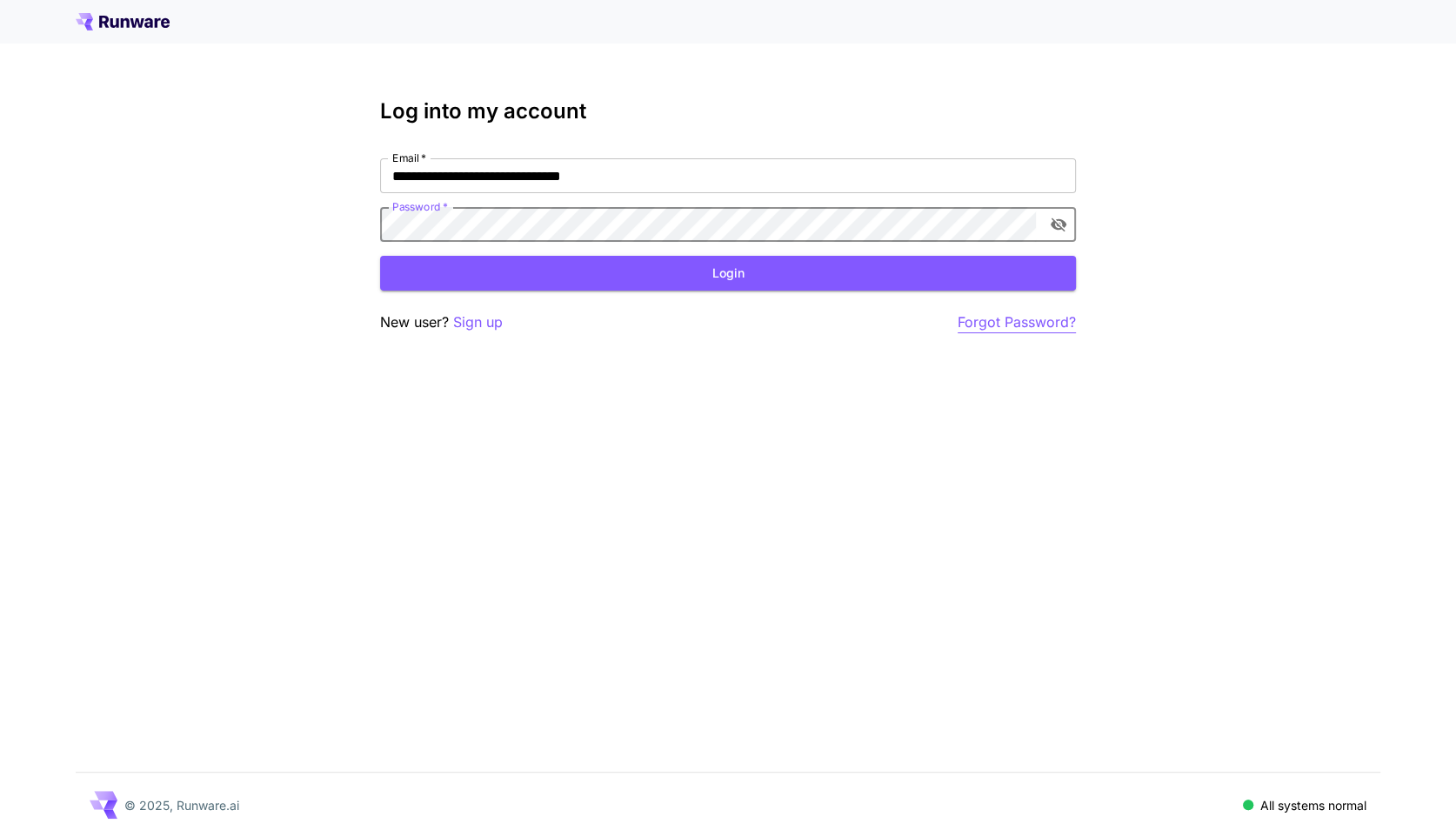 click on "Forgot Password?" at bounding box center [1017, 322] 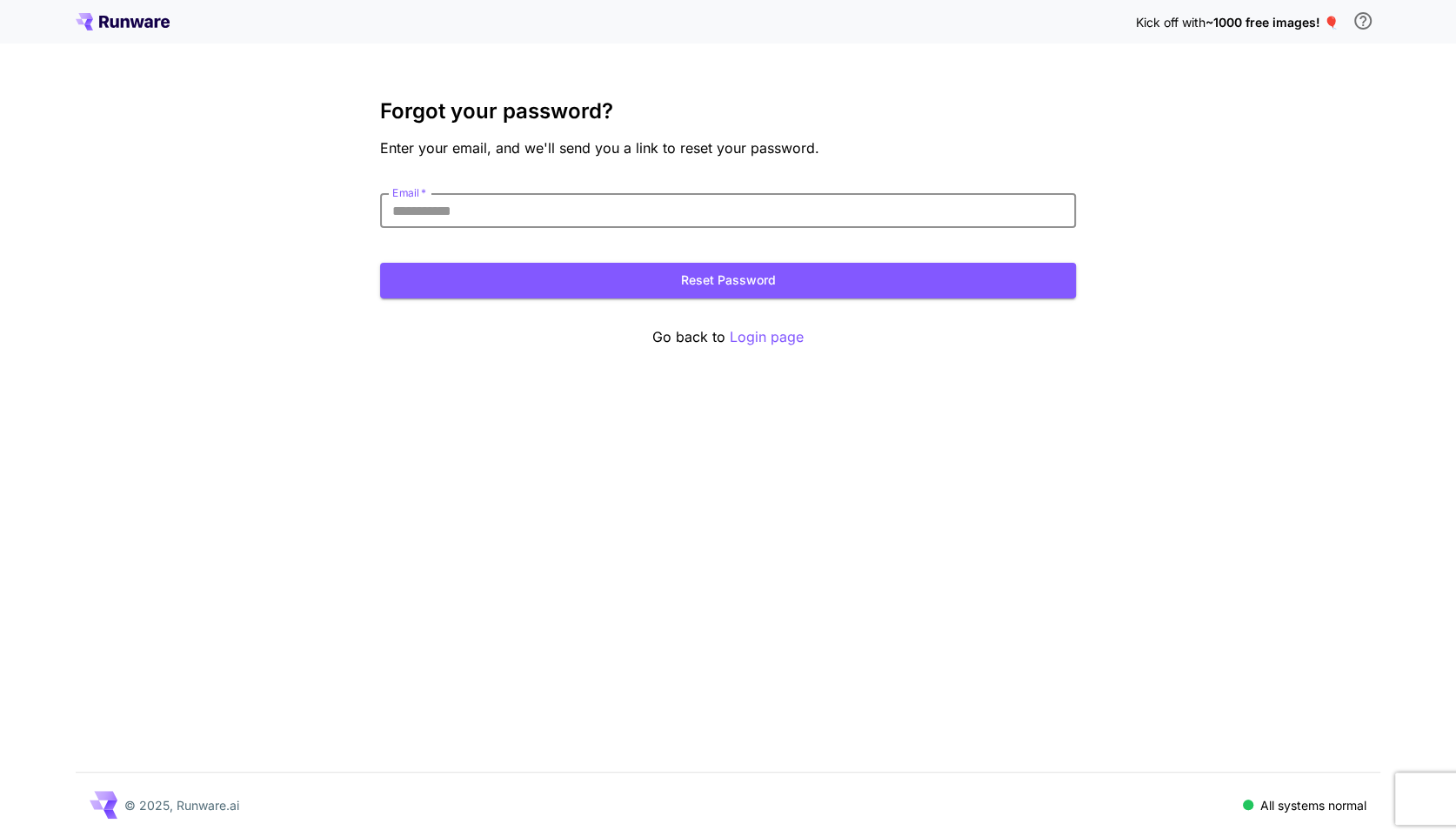 click on "Email   *" at bounding box center [728, 211] 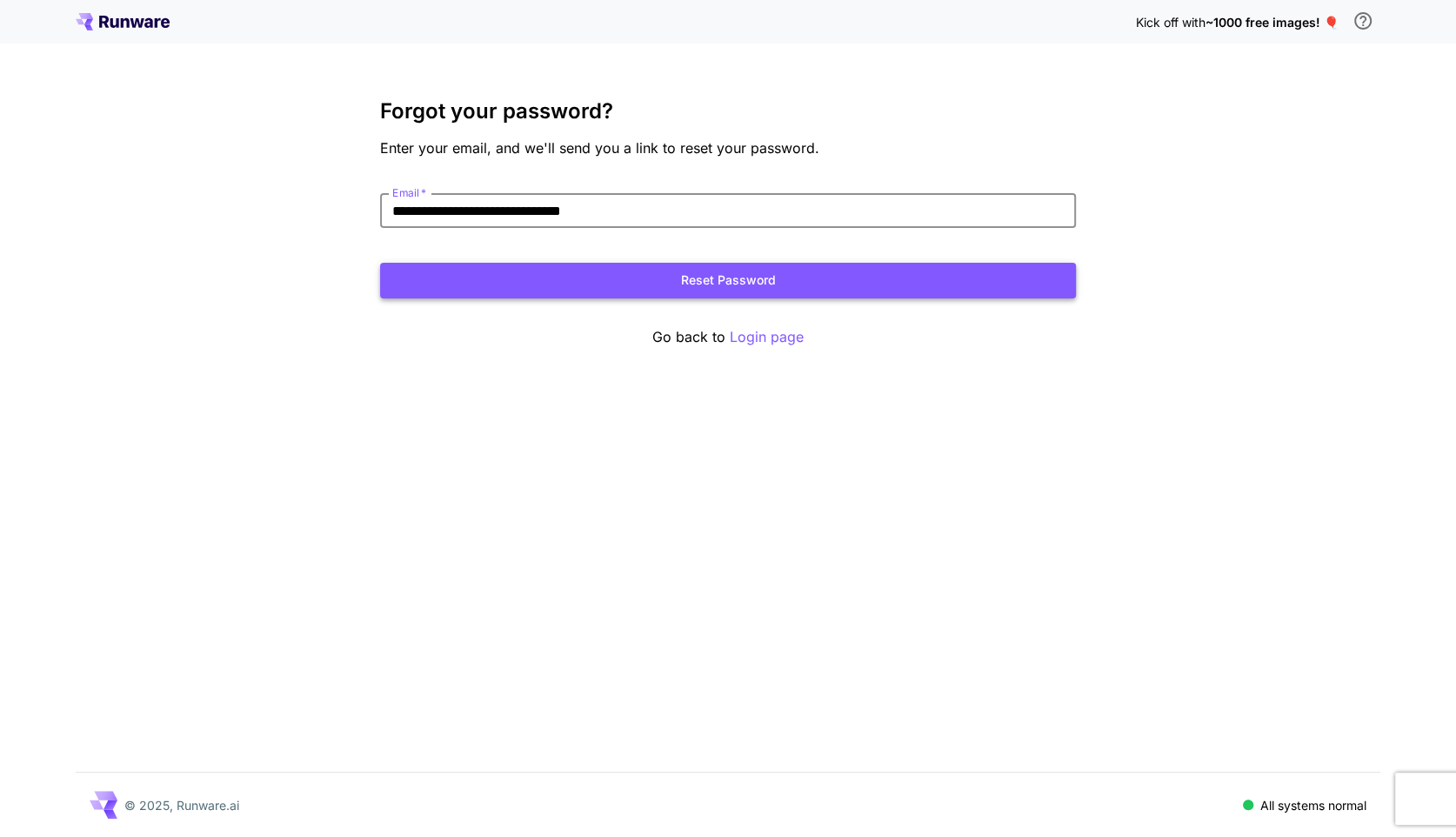 type on "**********" 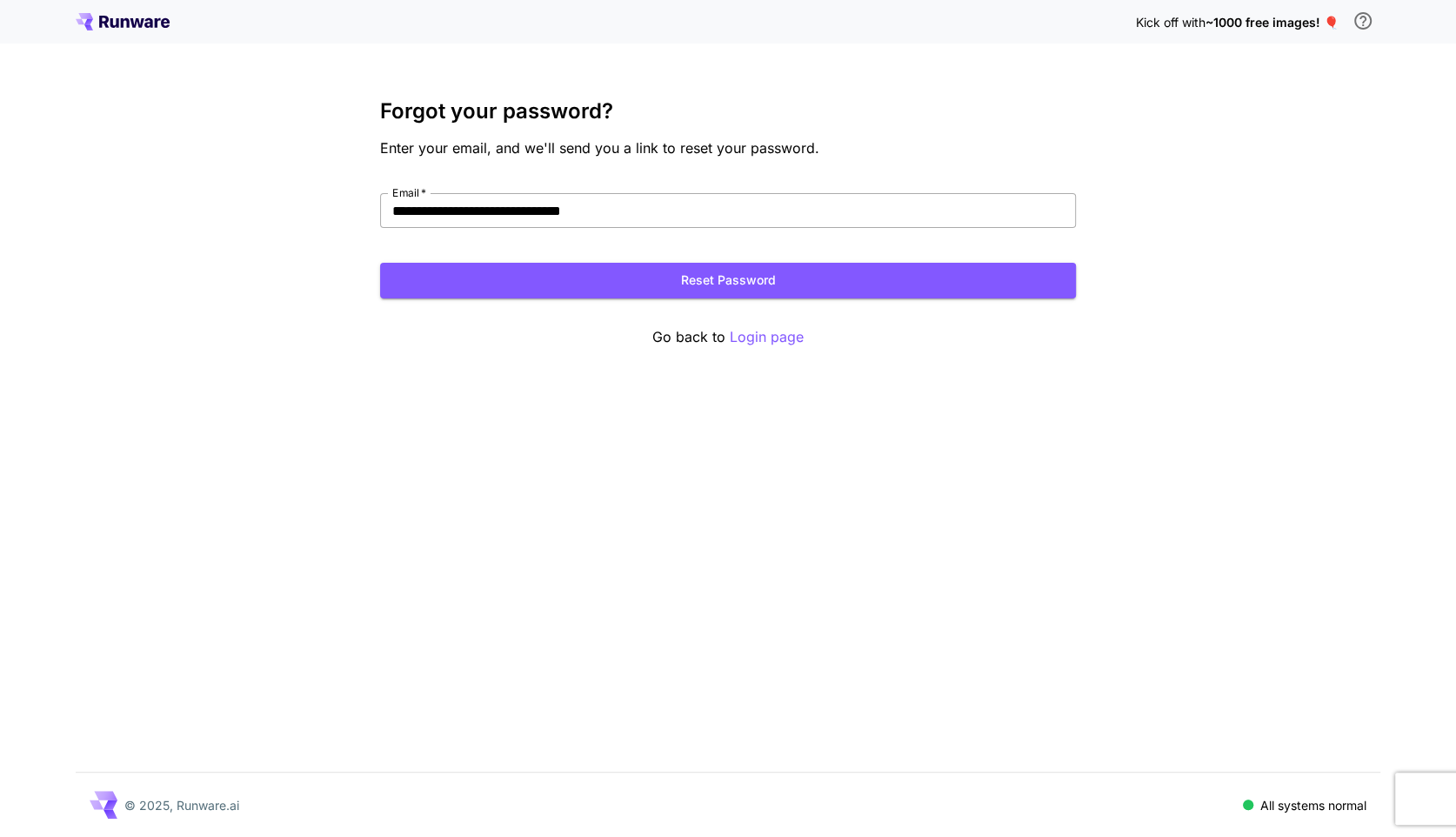 click on "**********" at bounding box center [728, 211] 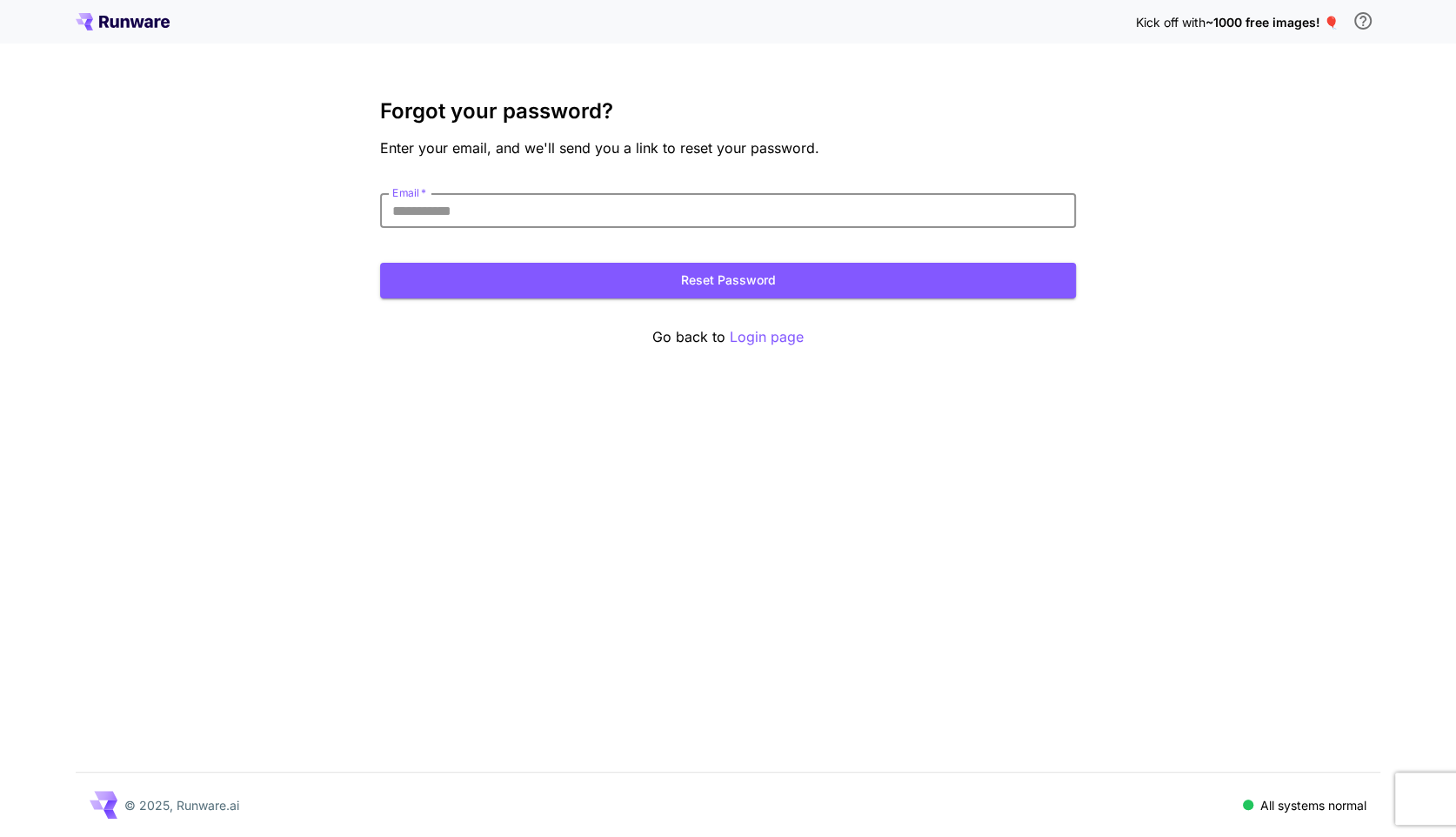 paste on "**********" 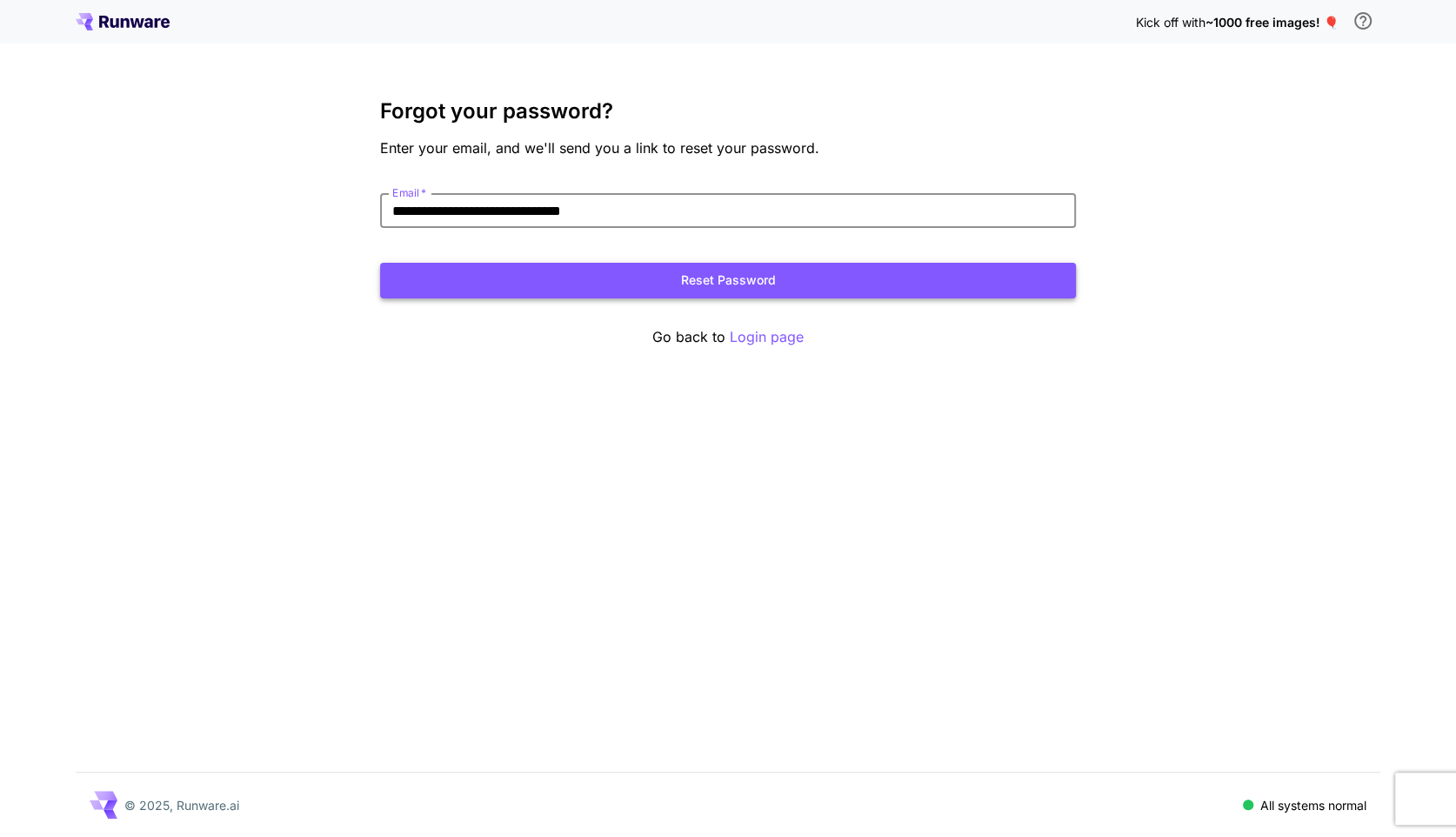type on "**********" 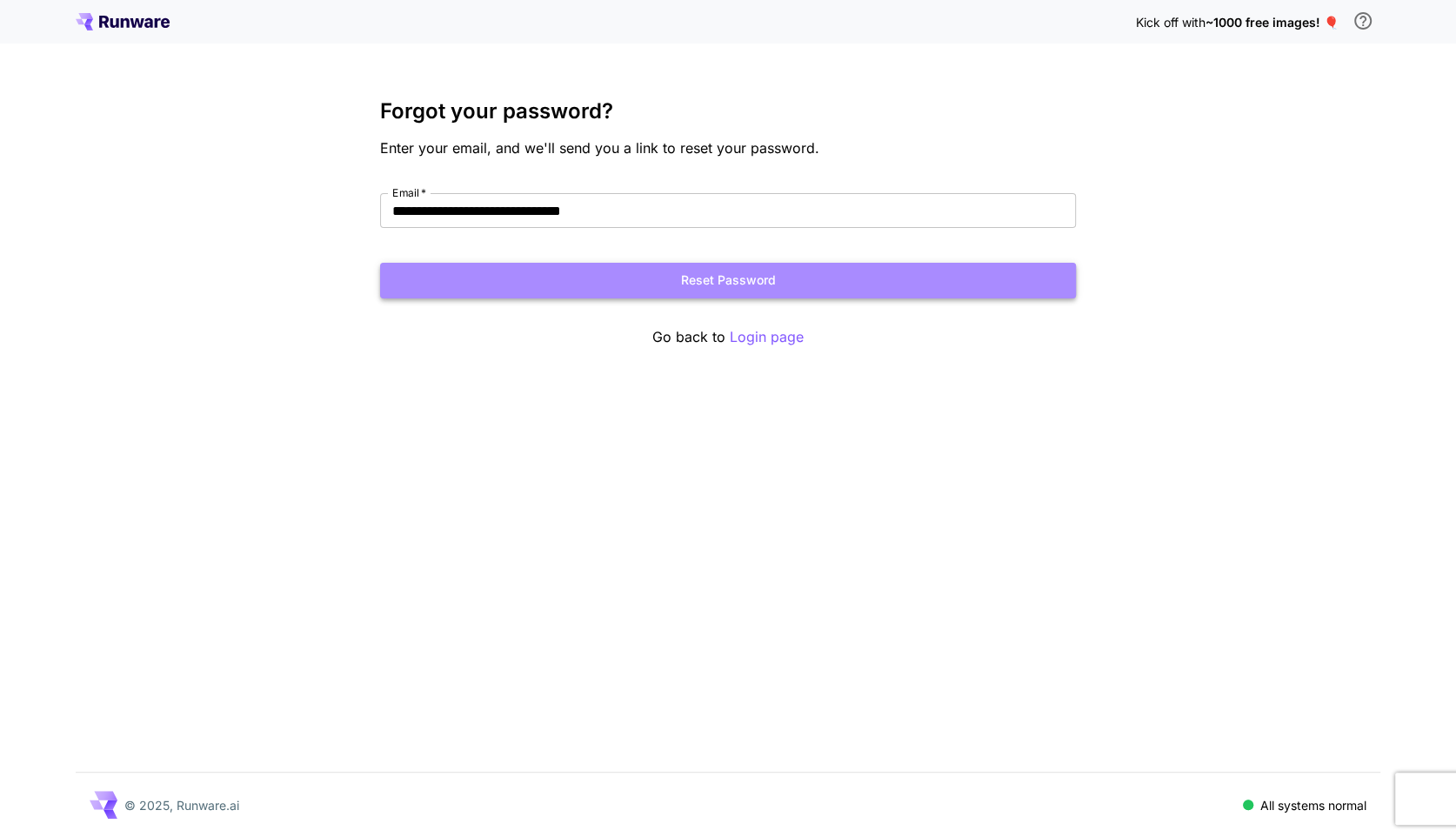 click on "Reset Password" at bounding box center (728, 280) 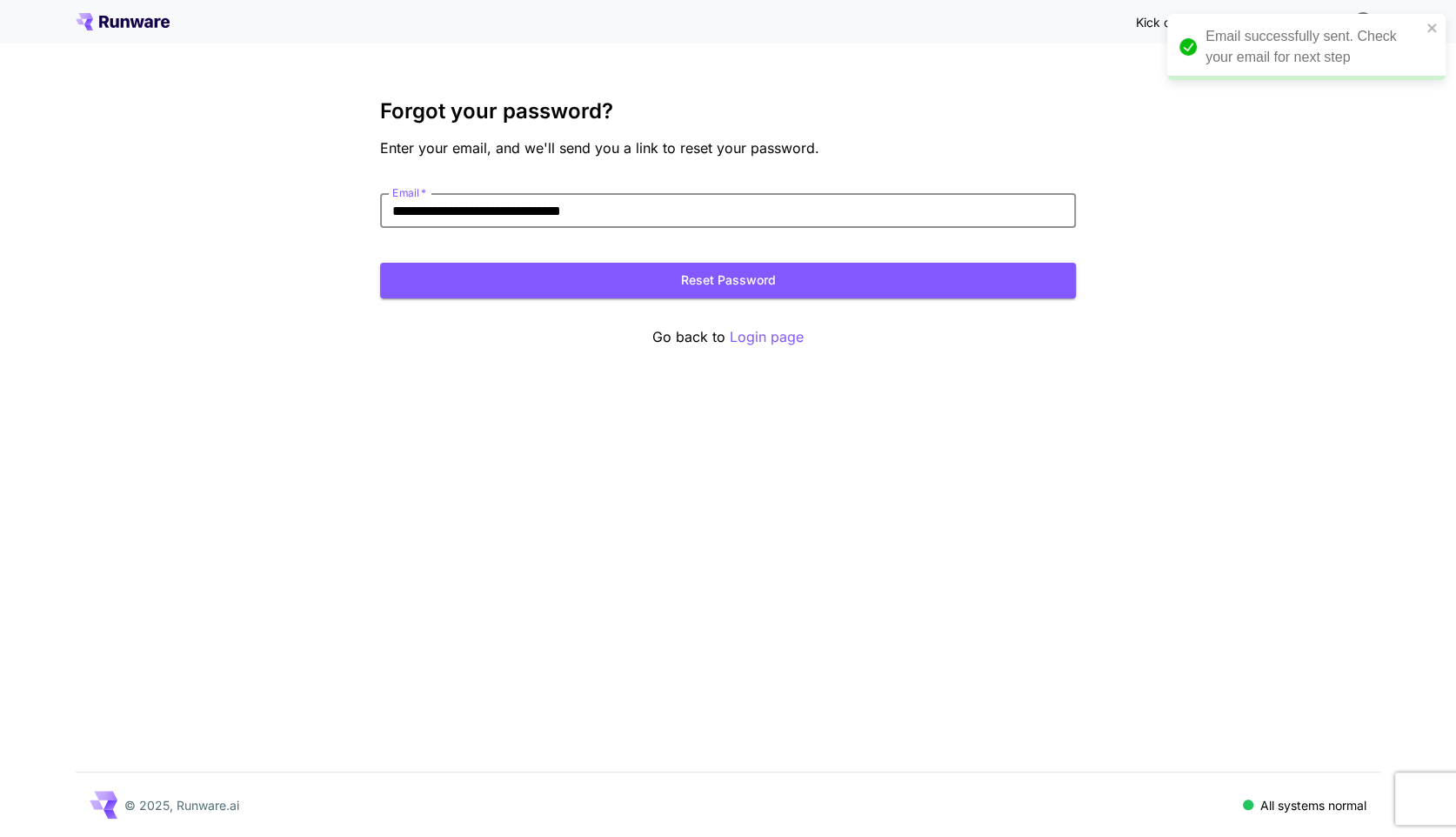 click on "**********" at bounding box center [728, 211] 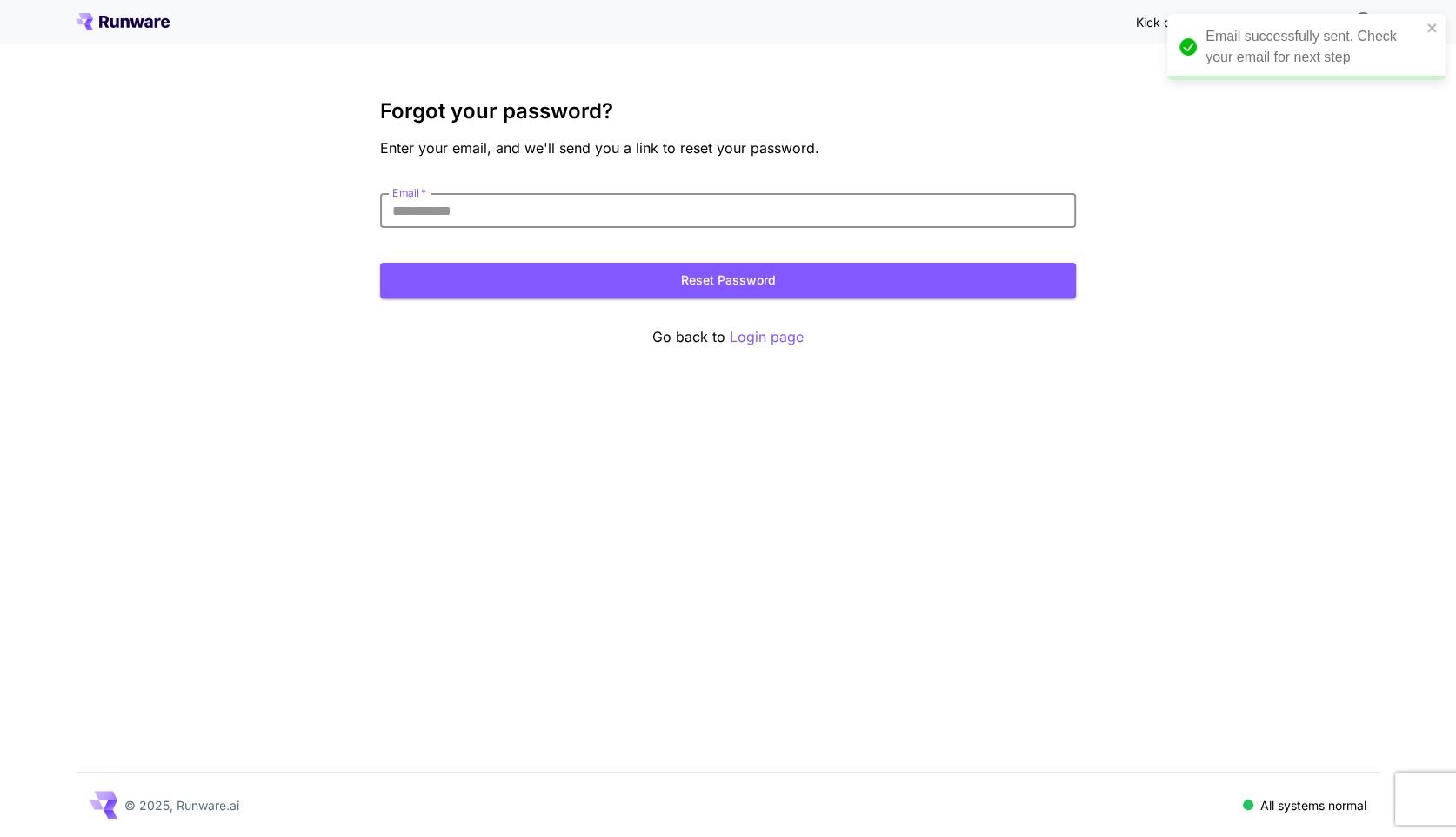 paste on "**********" 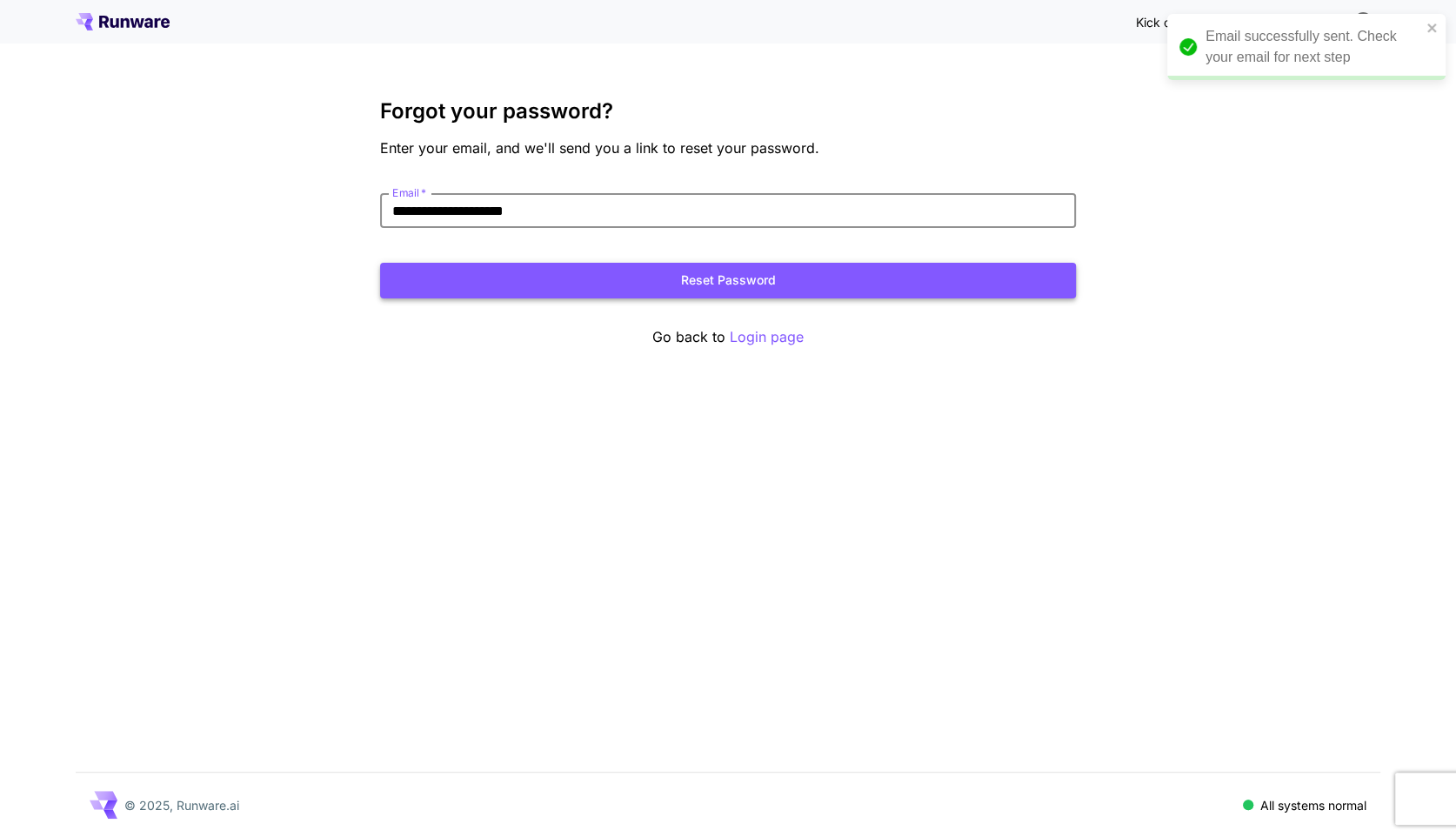 type on "**********" 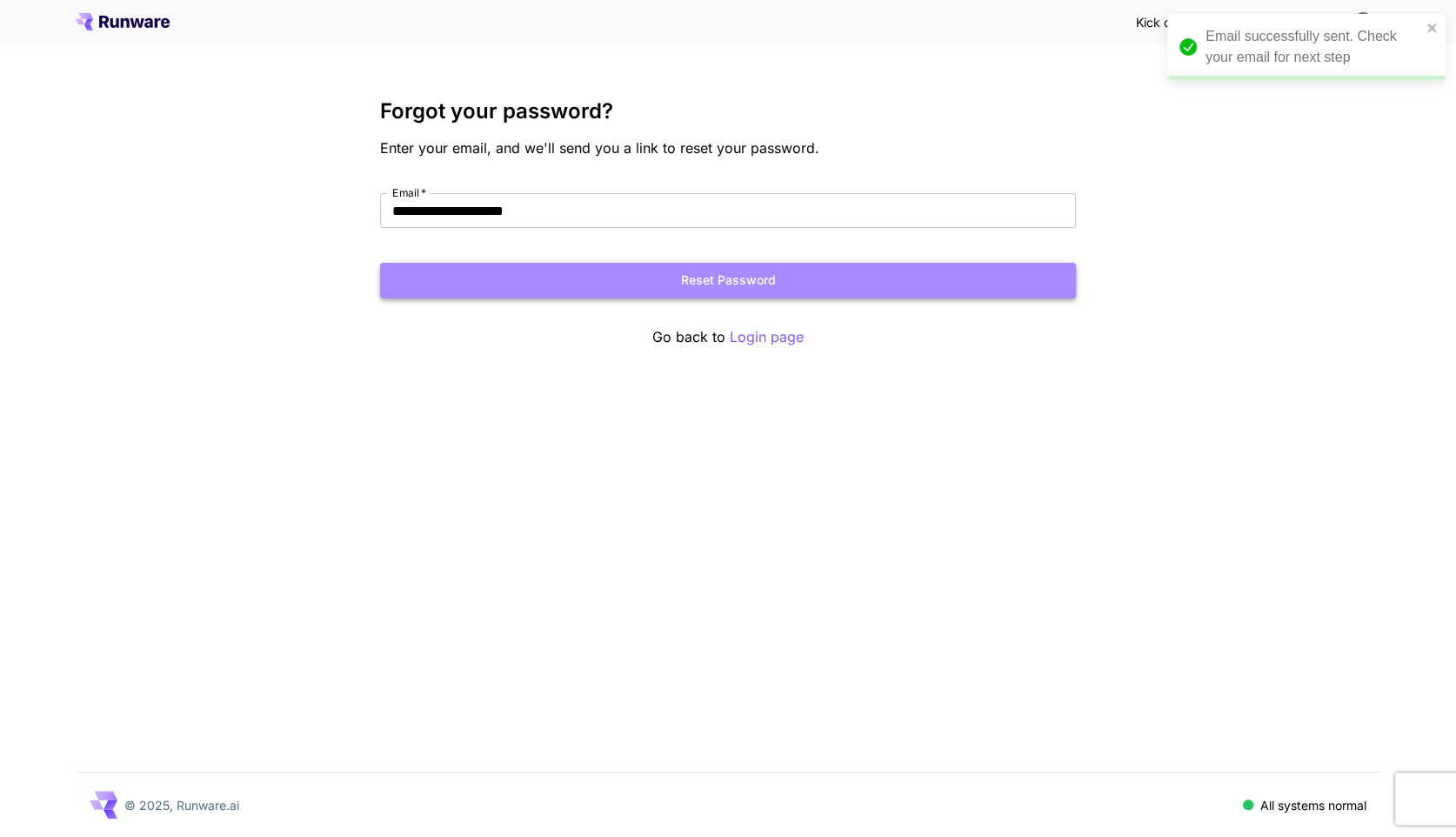 click on "Reset Password" at bounding box center (728, 280) 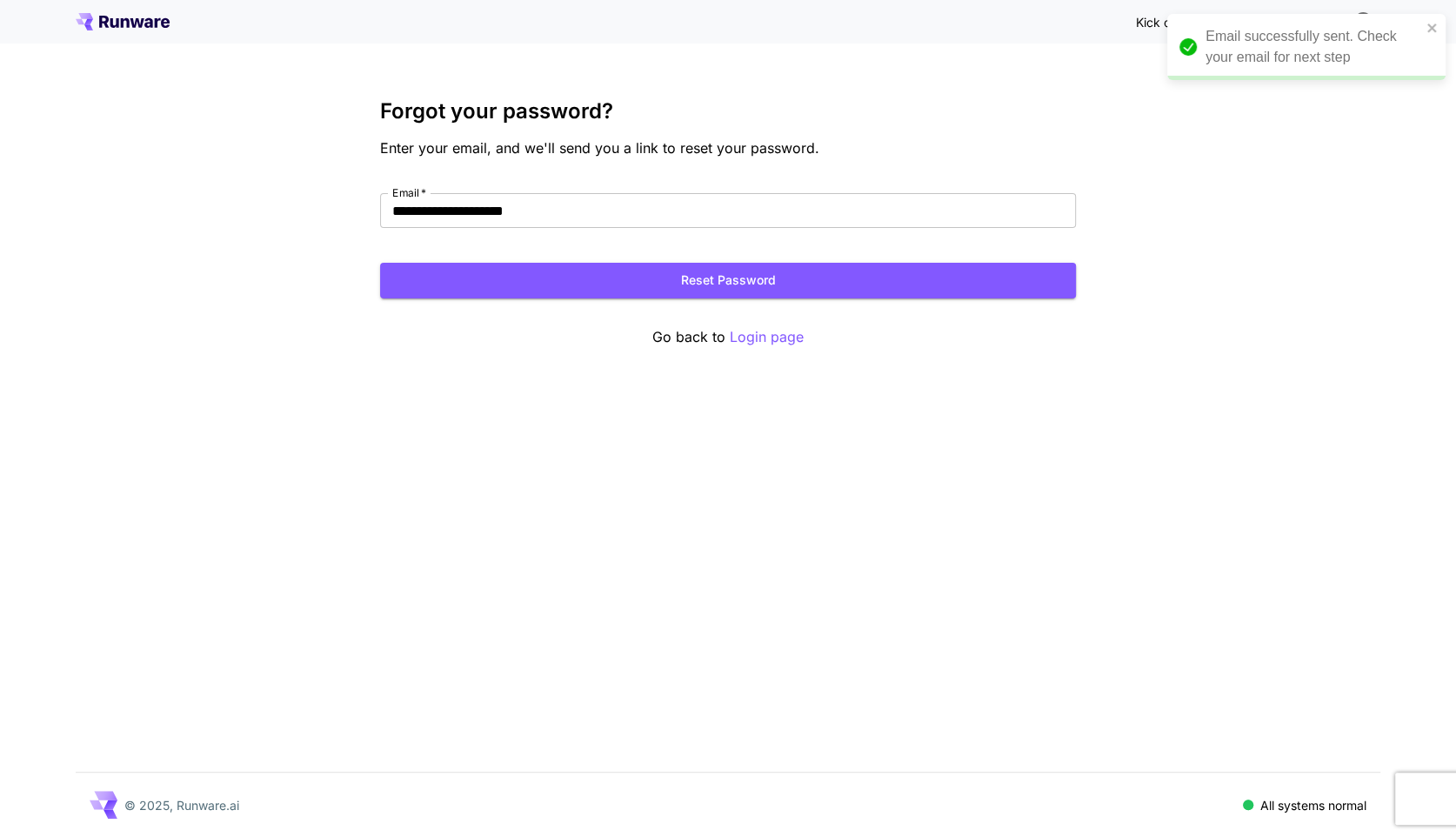 click 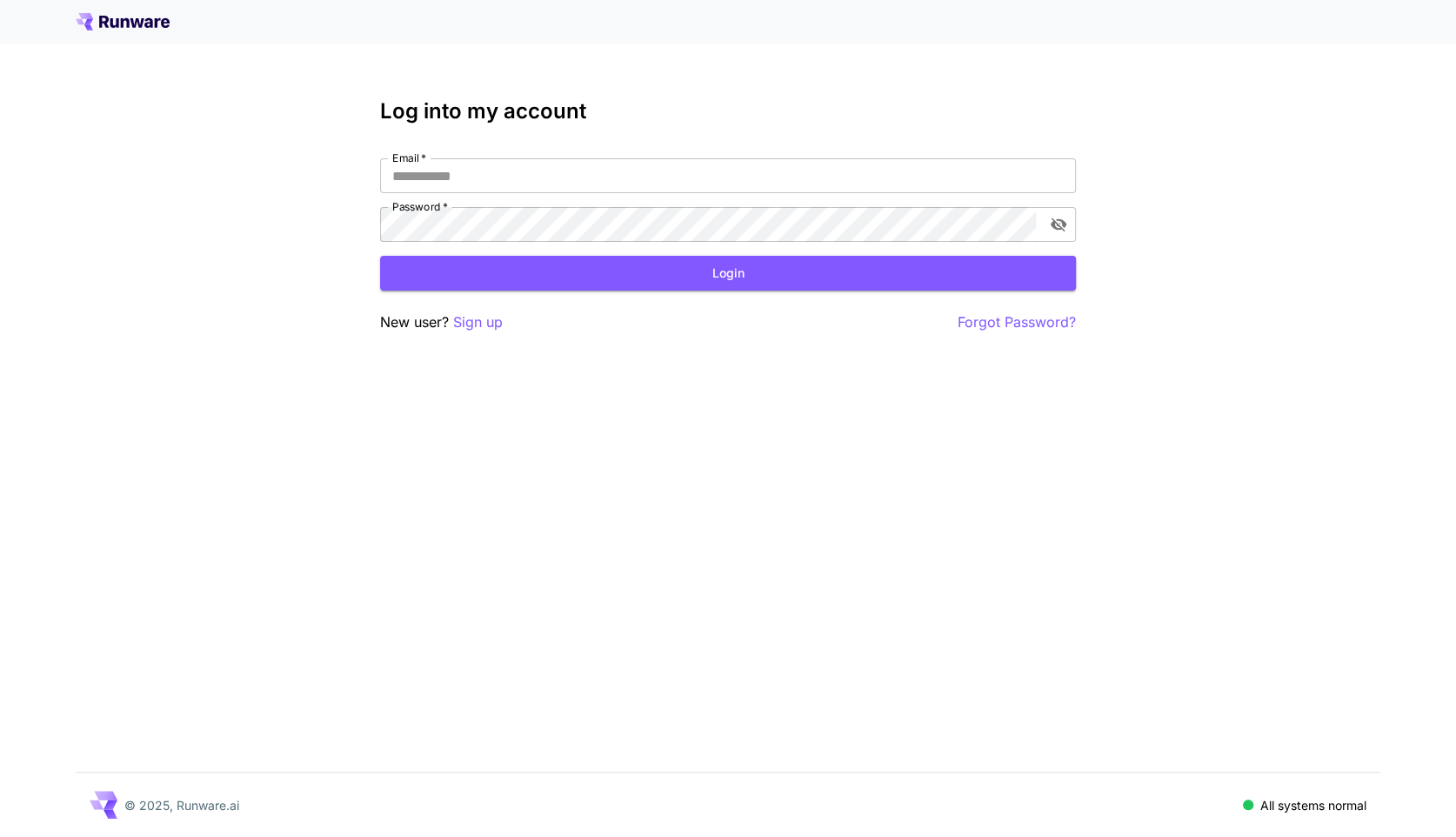 click 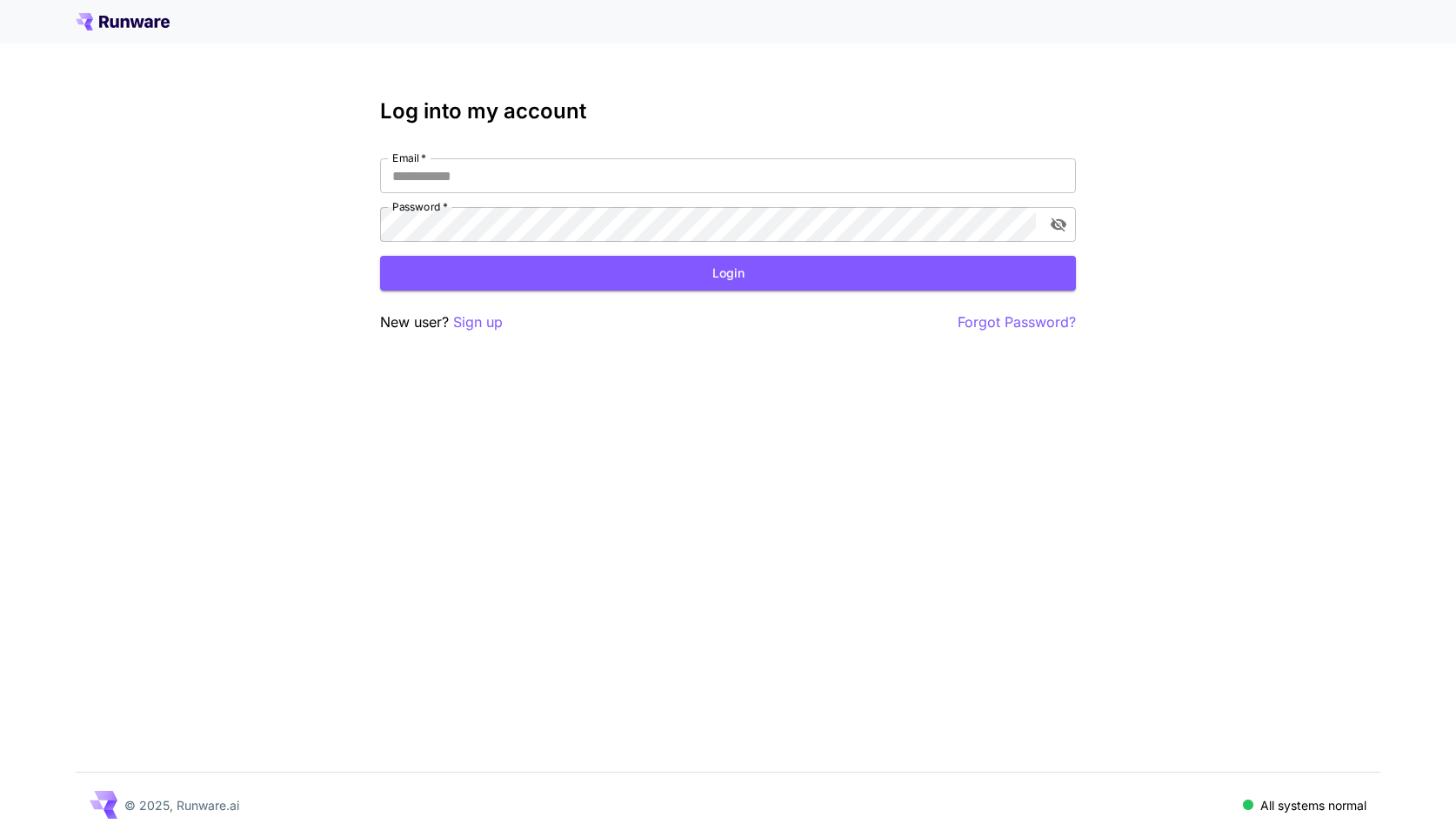 scroll, scrollTop: 0, scrollLeft: 0, axis: both 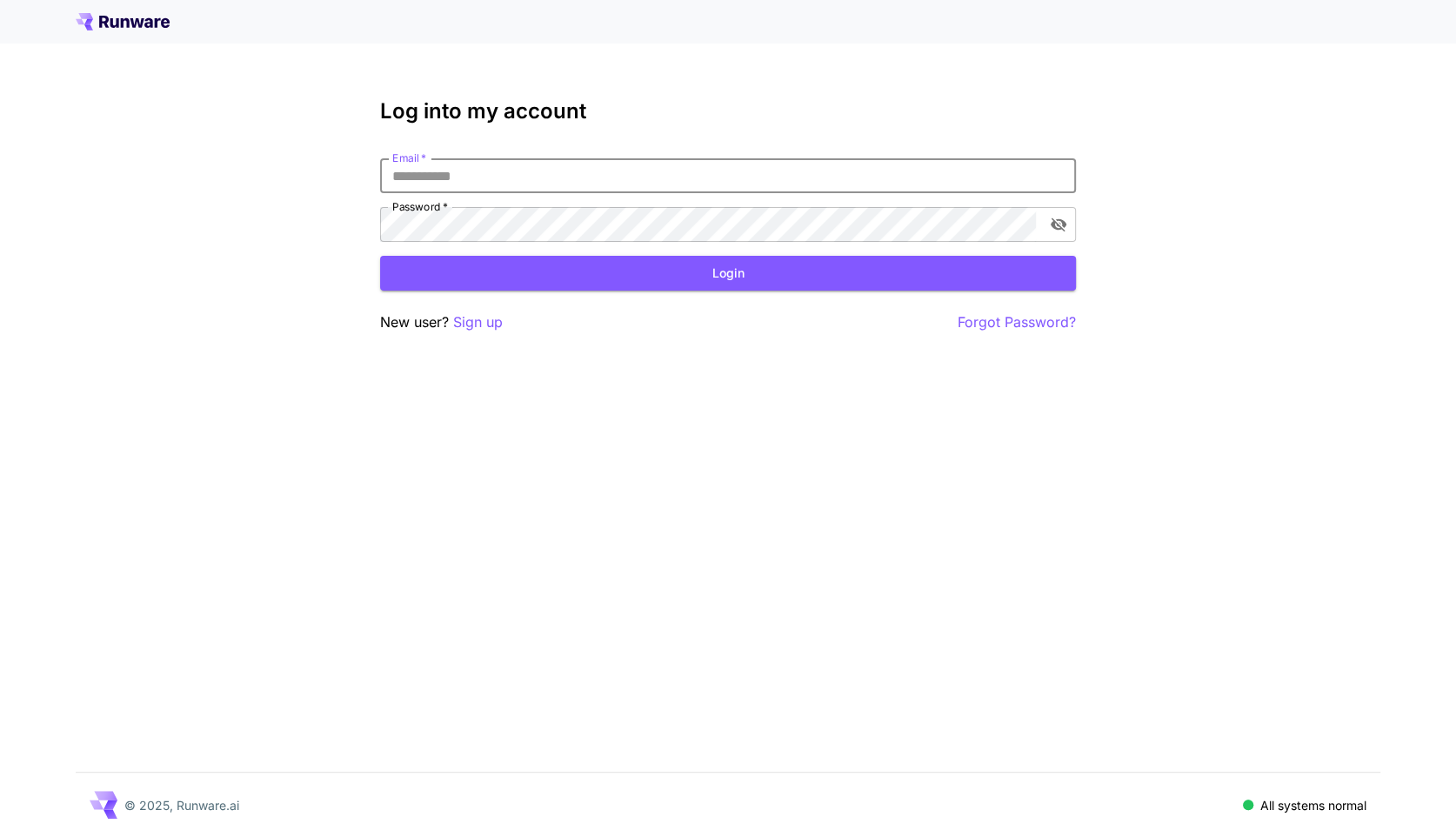 click on "Email   *" at bounding box center (728, 176) 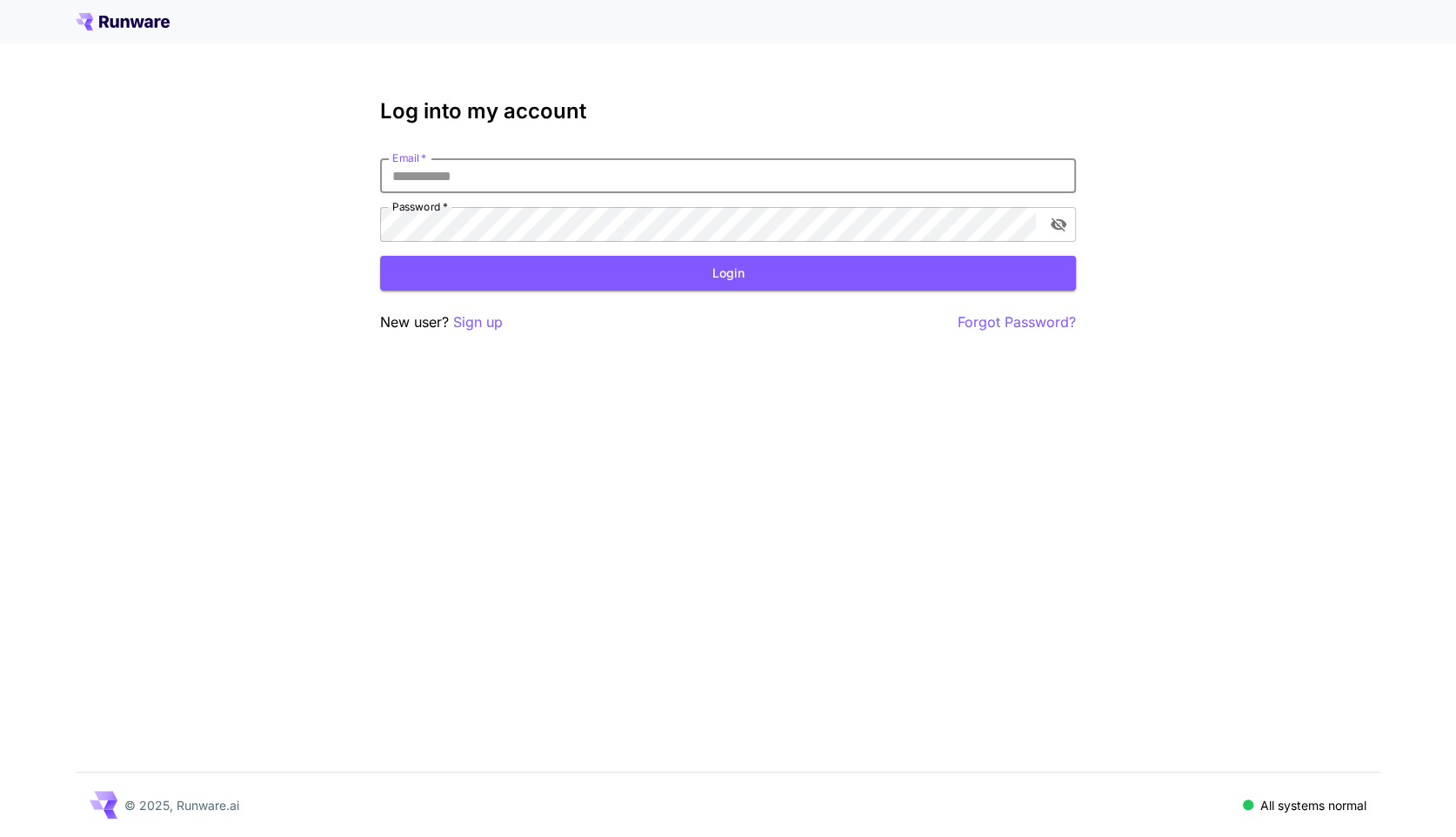 click on "Log into my account" at bounding box center [728, 111] 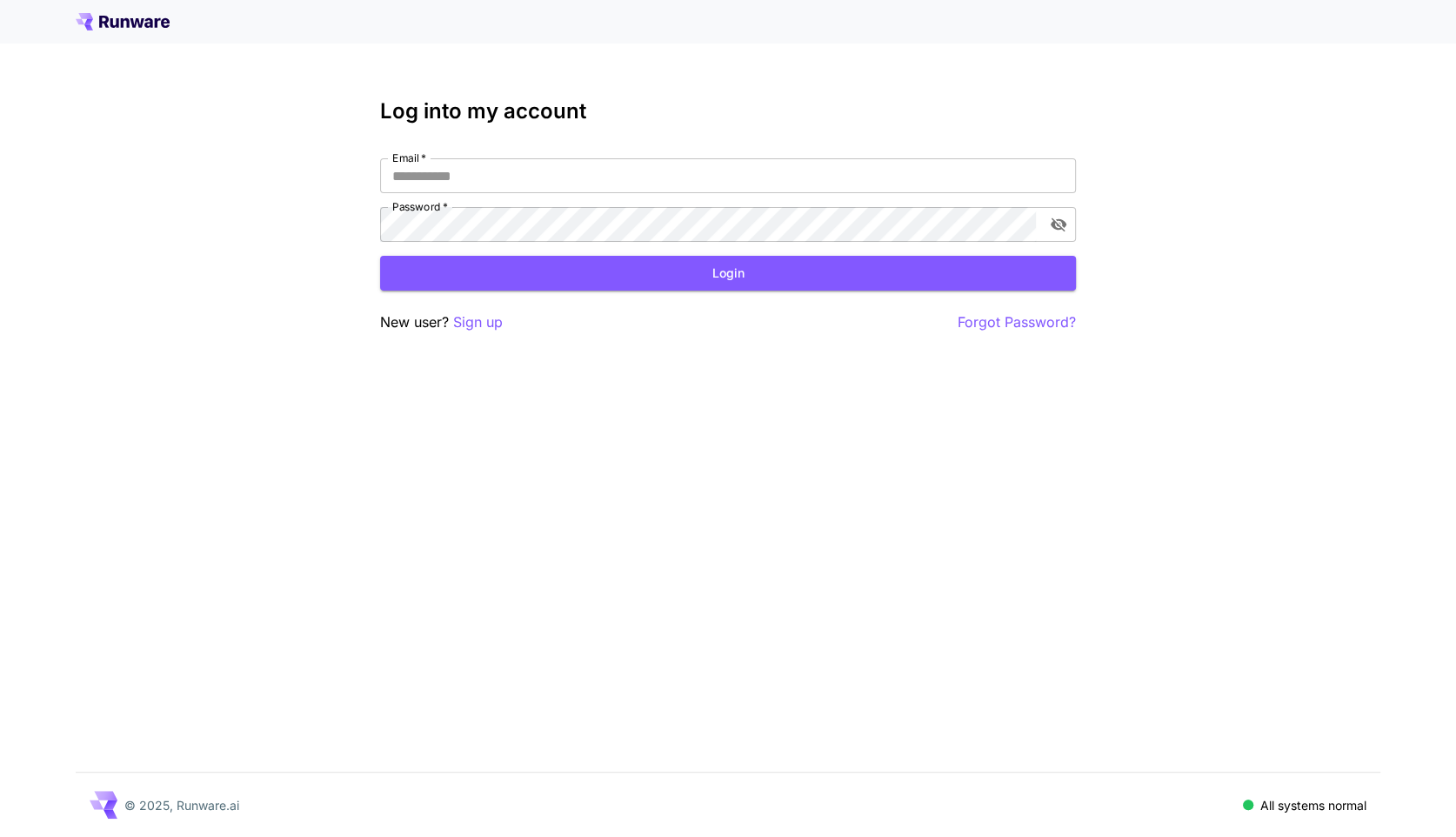 click on "© 2025, Runware.ai" at bounding box center [182, 805] 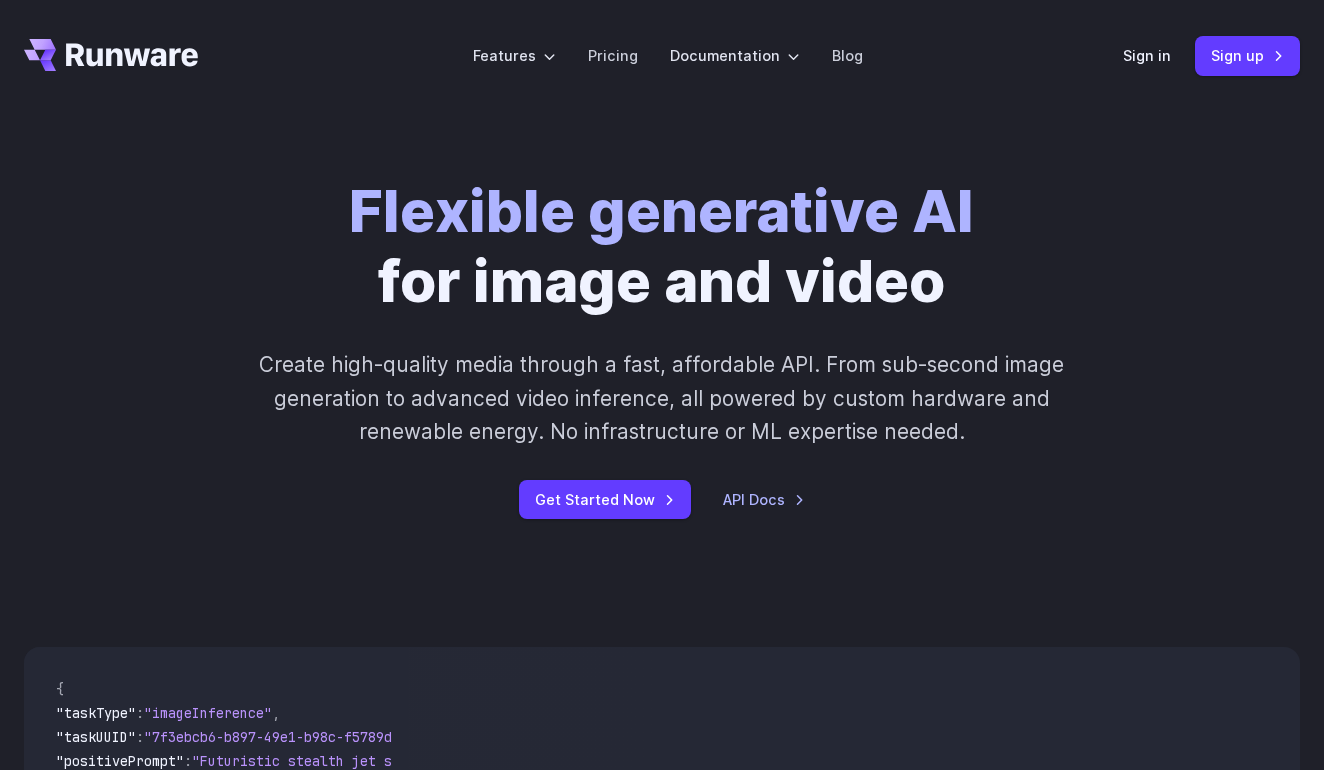 scroll, scrollTop: 0, scrollLeft: 0, axis: both 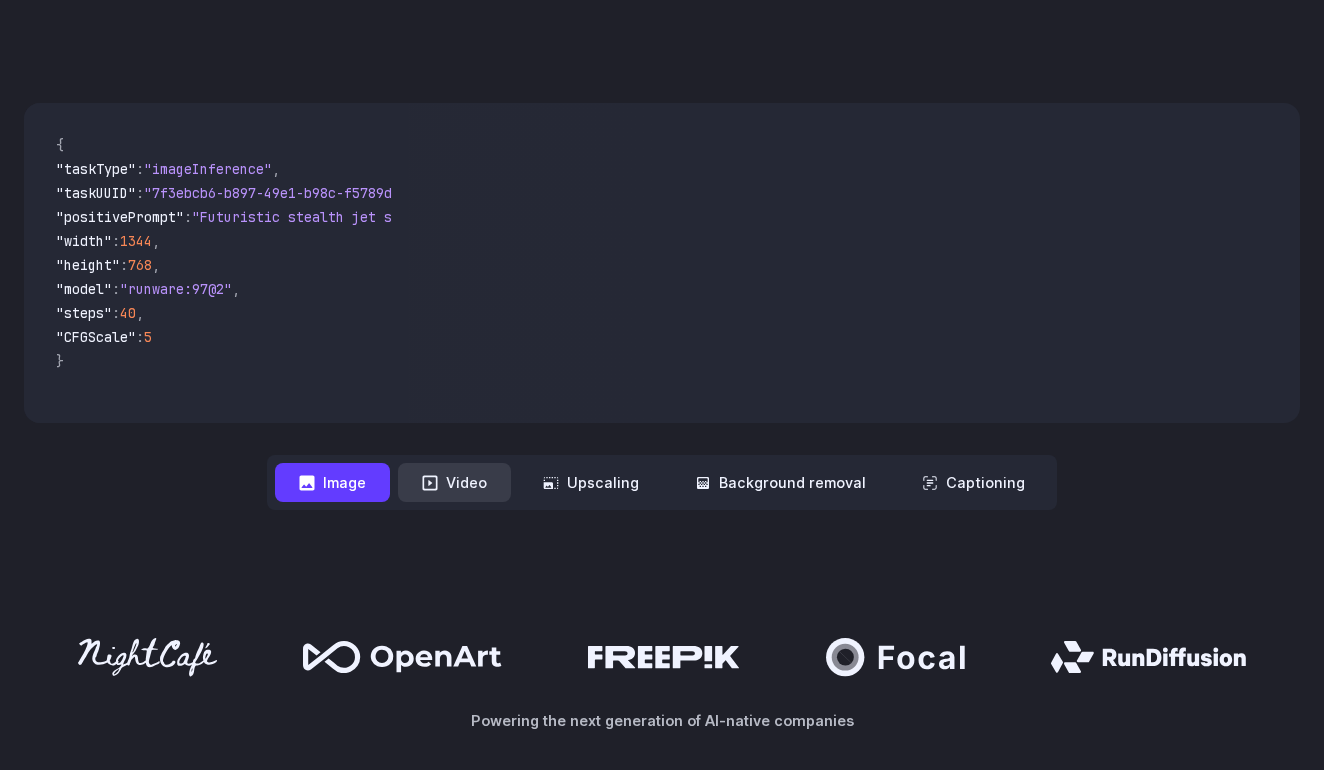 click on "Video" at bounding box center (454, 482) 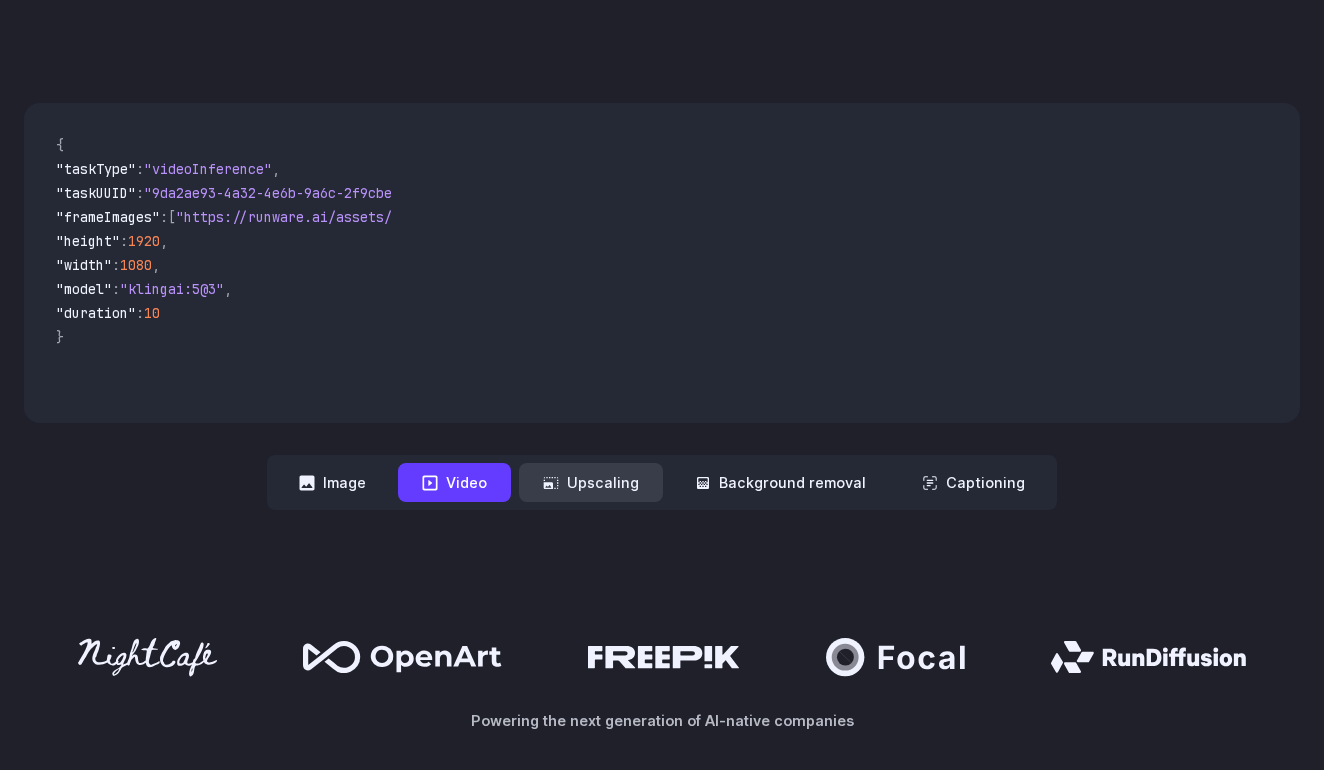 click on "Upscaling" at bounding box center [591, 482] 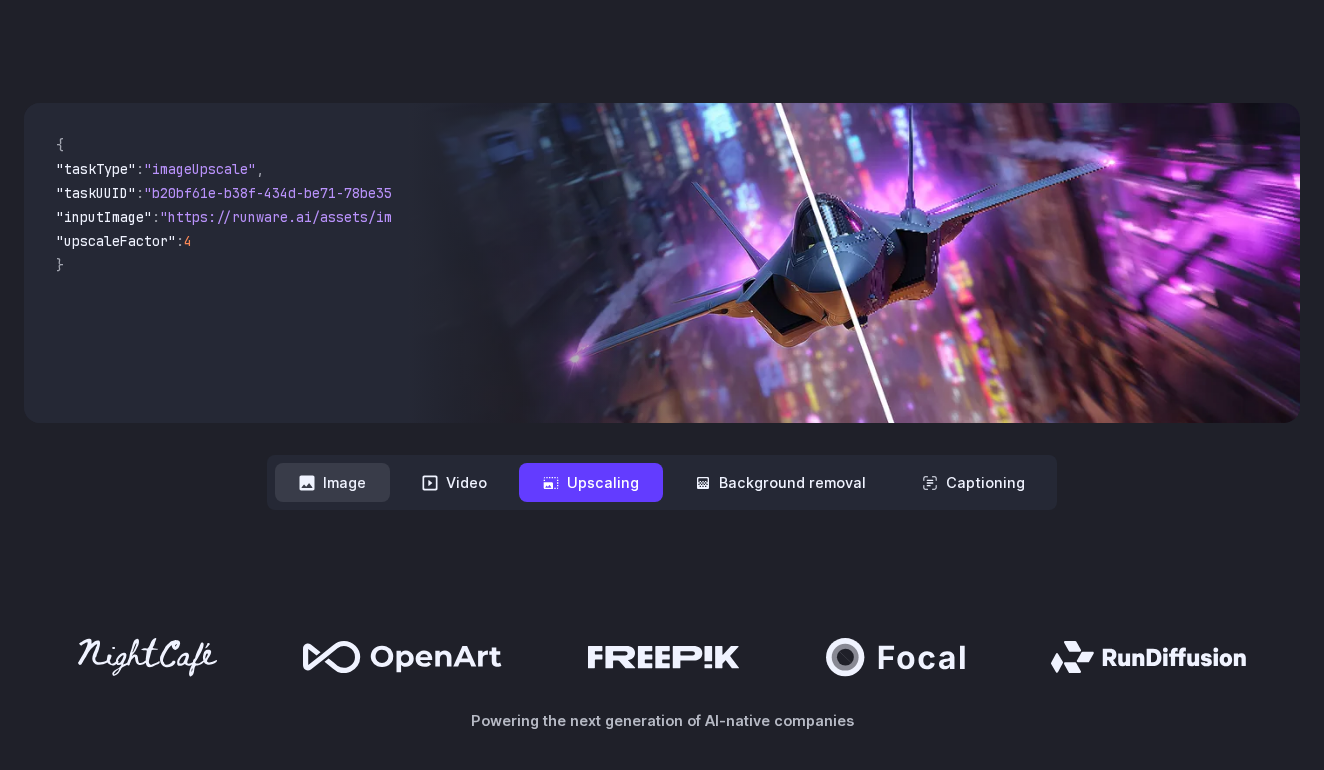 click on "Image" at bounding box center (332, 482) 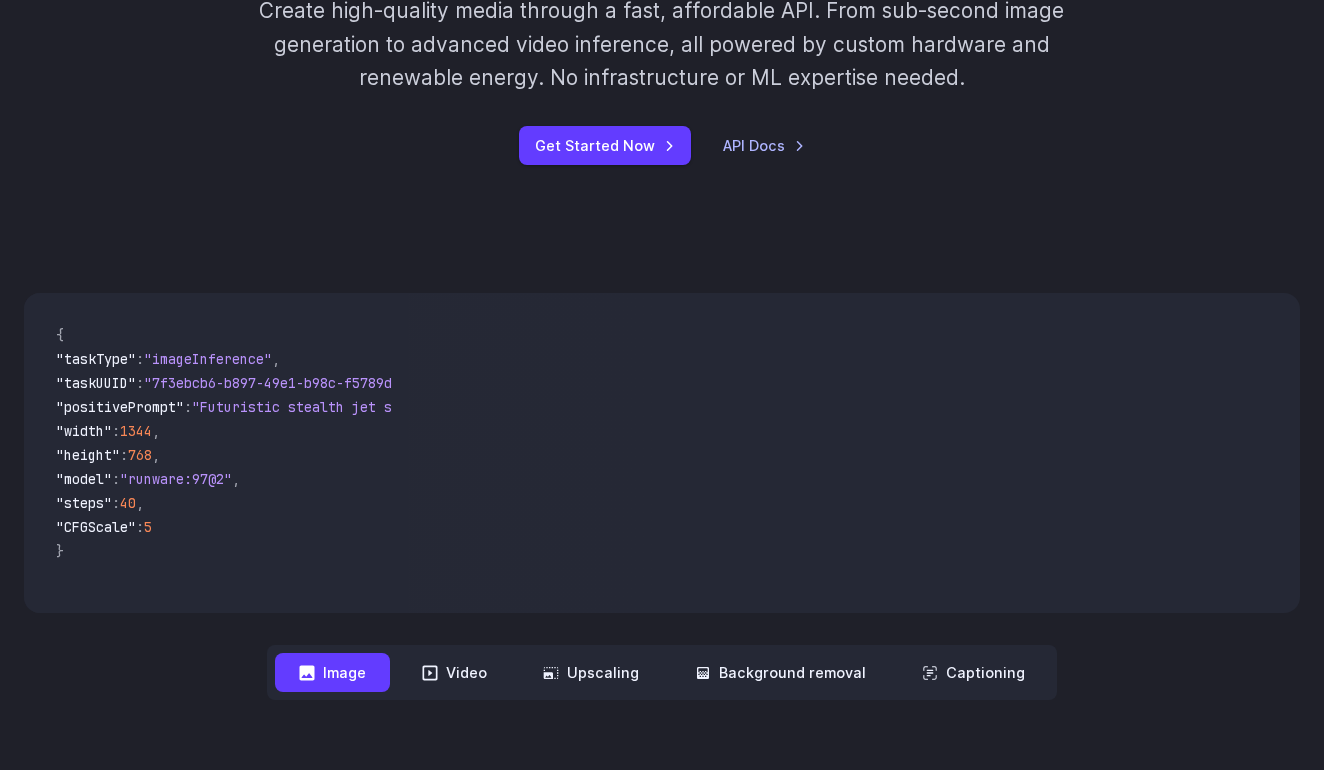 scroll, scrollTop: 0, scrollLeft: 0, axis: both 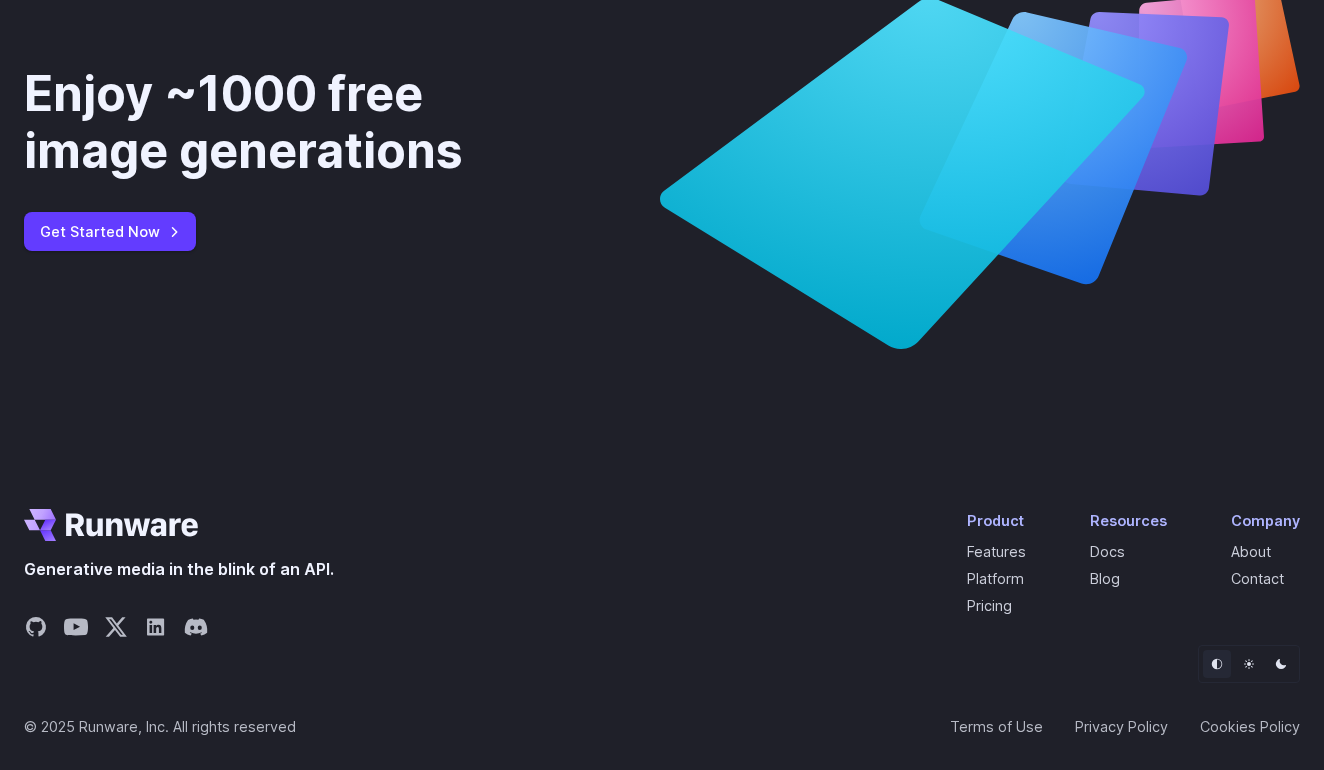 click 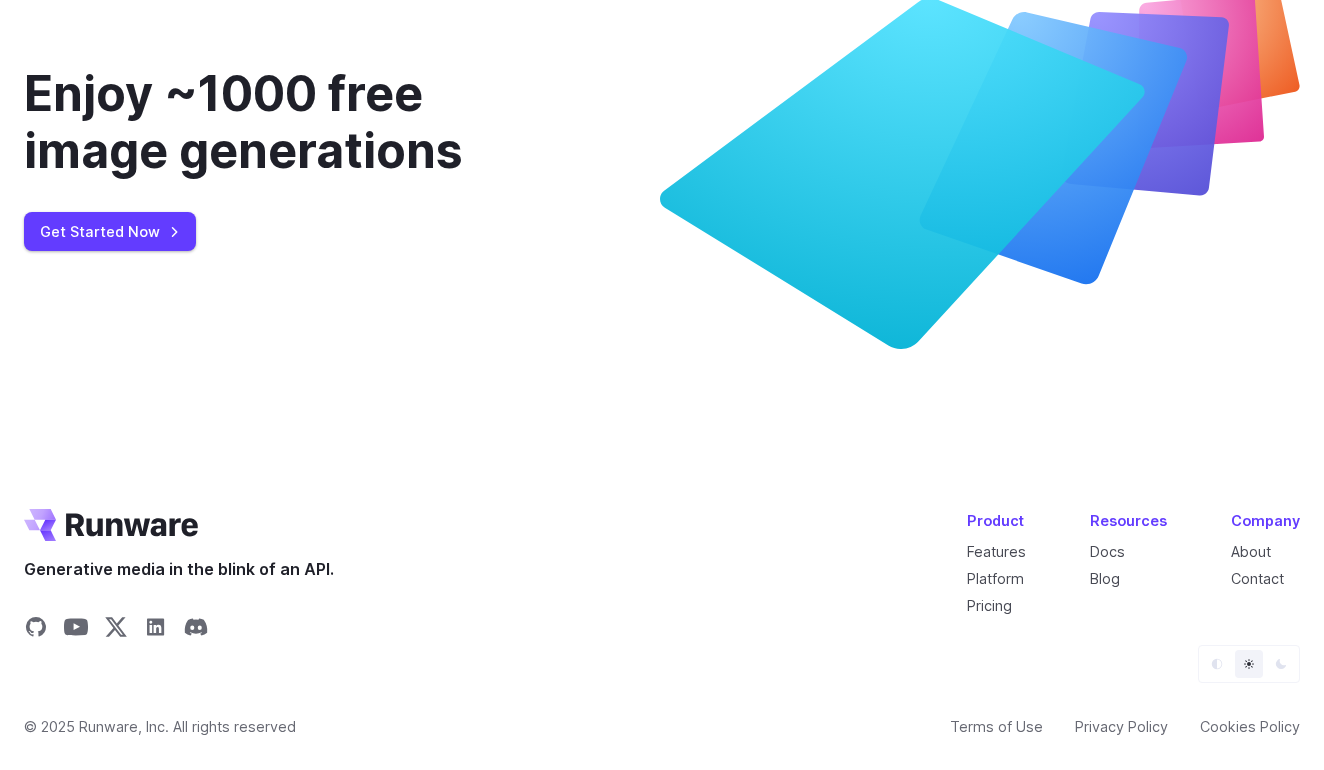 click at bounding box center (1281, 664) 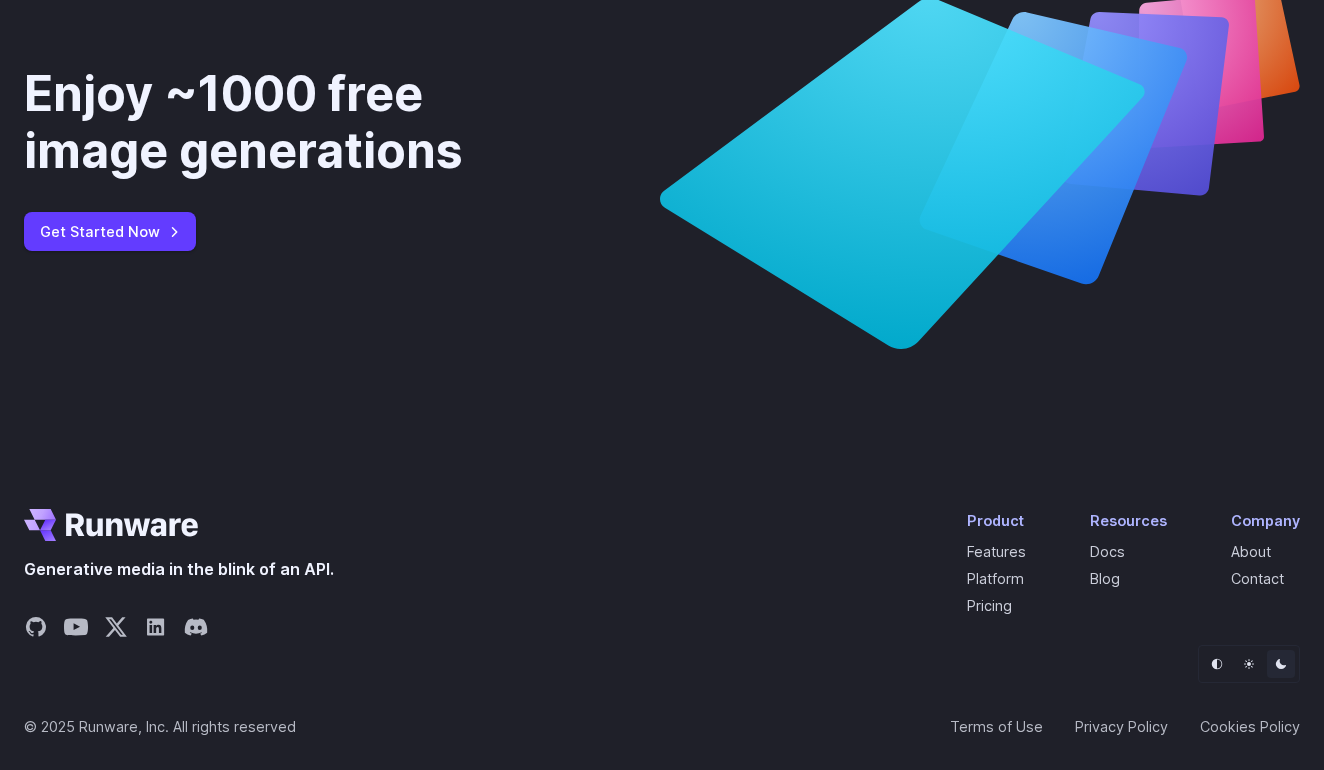 click at bounding box center (1217, 664) 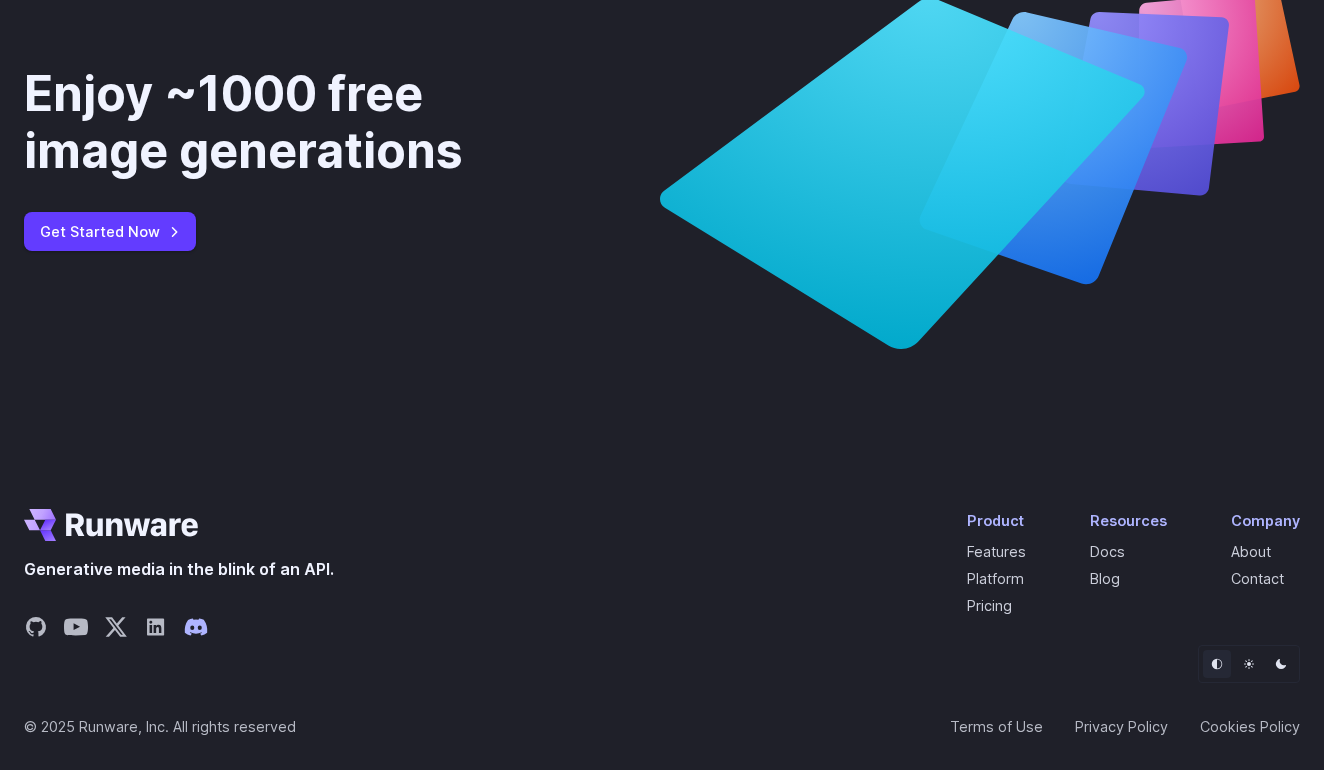 click 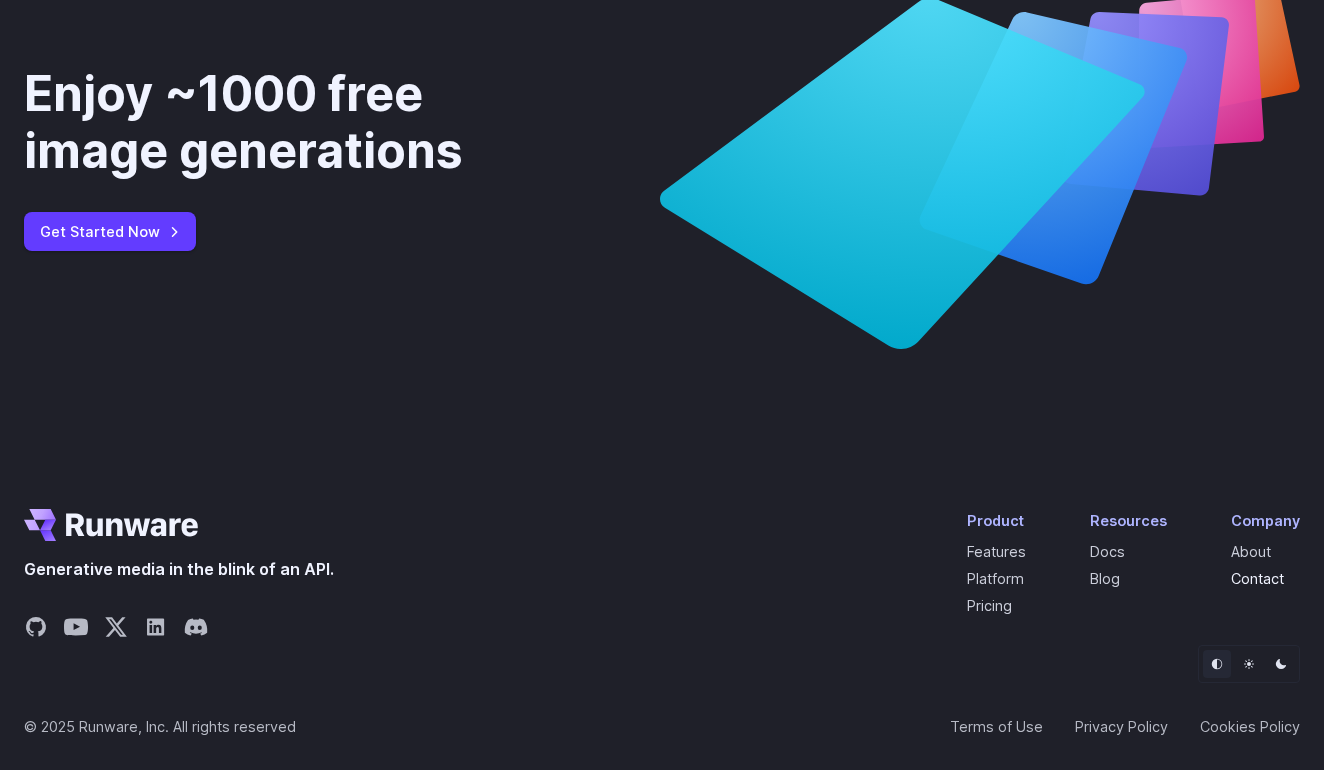 click on "Contact" at bounding box center [1257, 578] 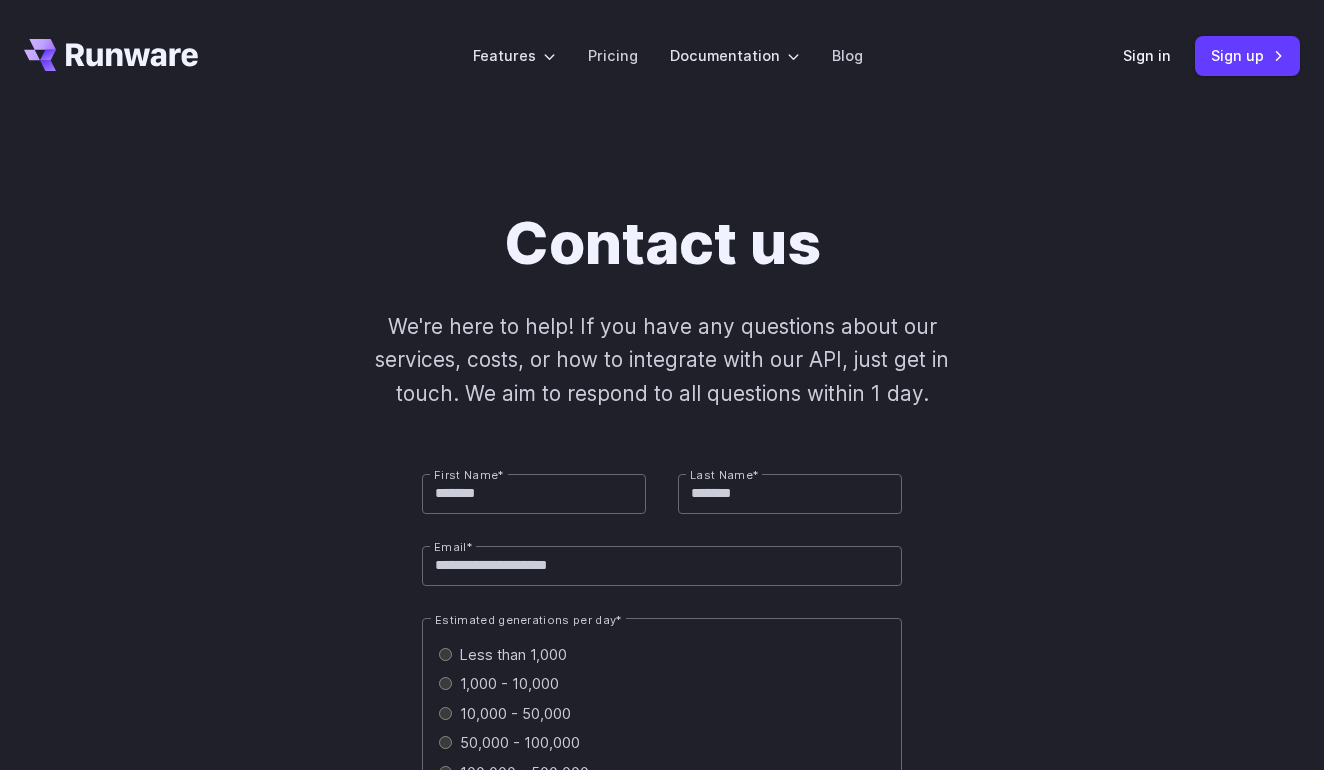 scroll, scrollTop: 0, scrollLeft: 0, axis: both 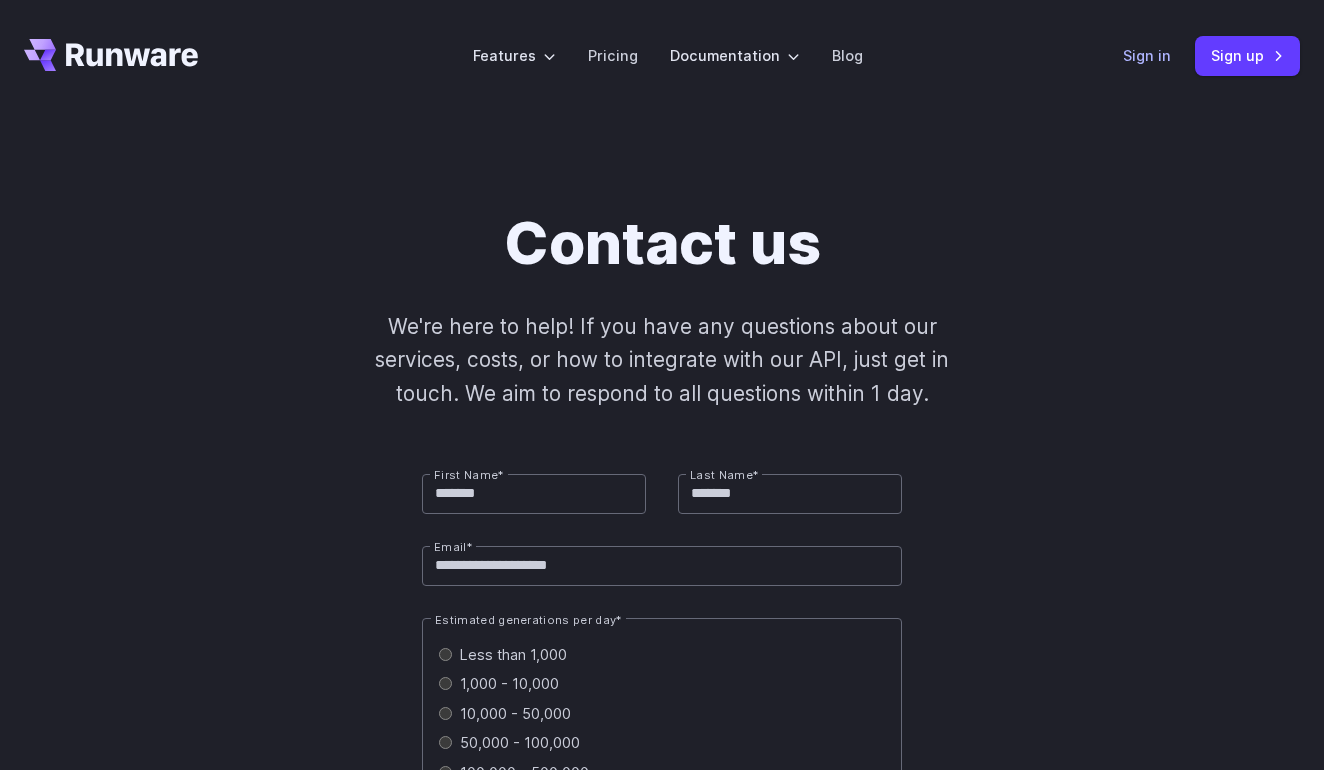 click on "Sign in" at bounding box center [1147, 55] 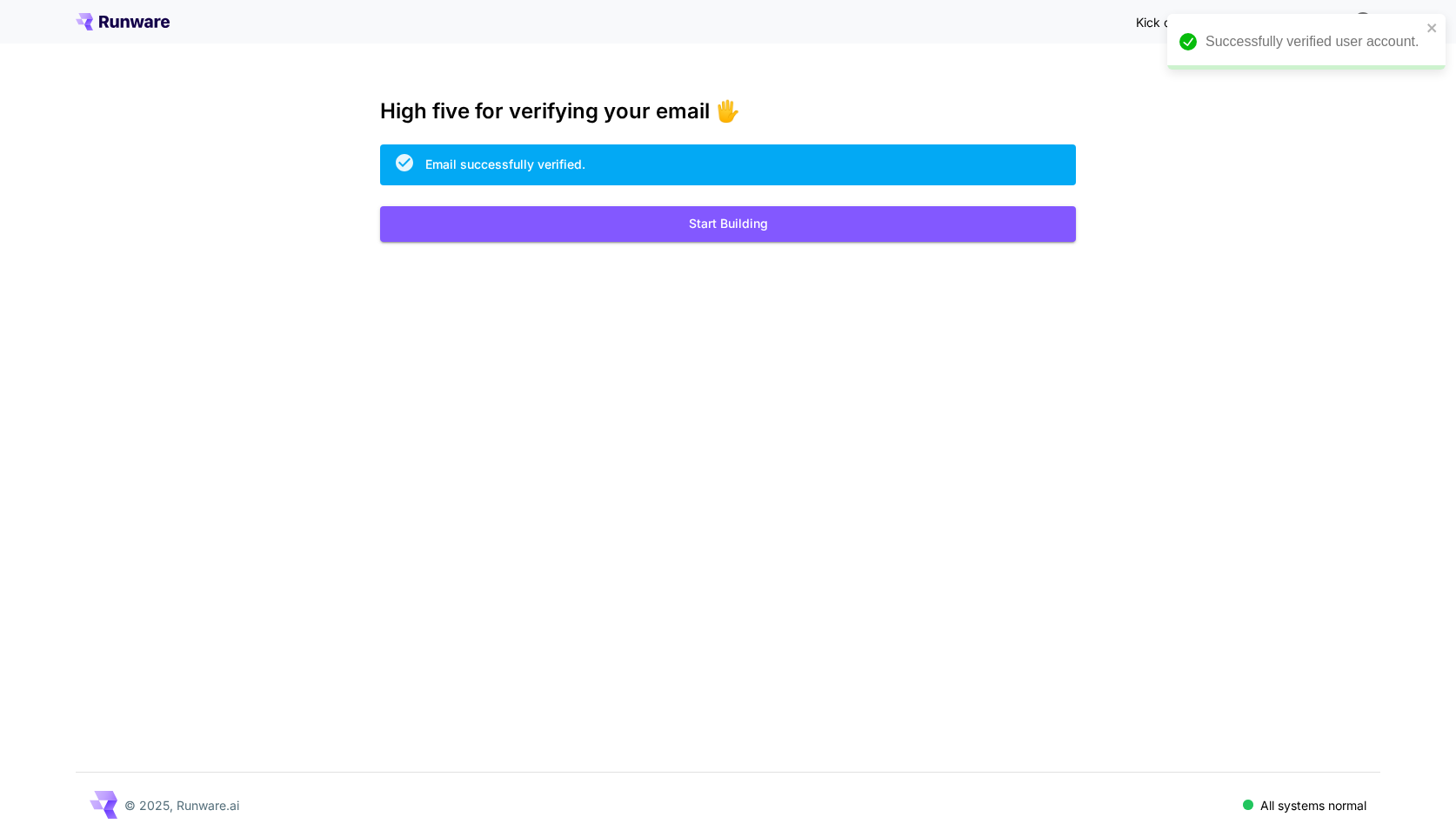 scroll, scrollTop: 0, scrollLeft: 0, axis: both 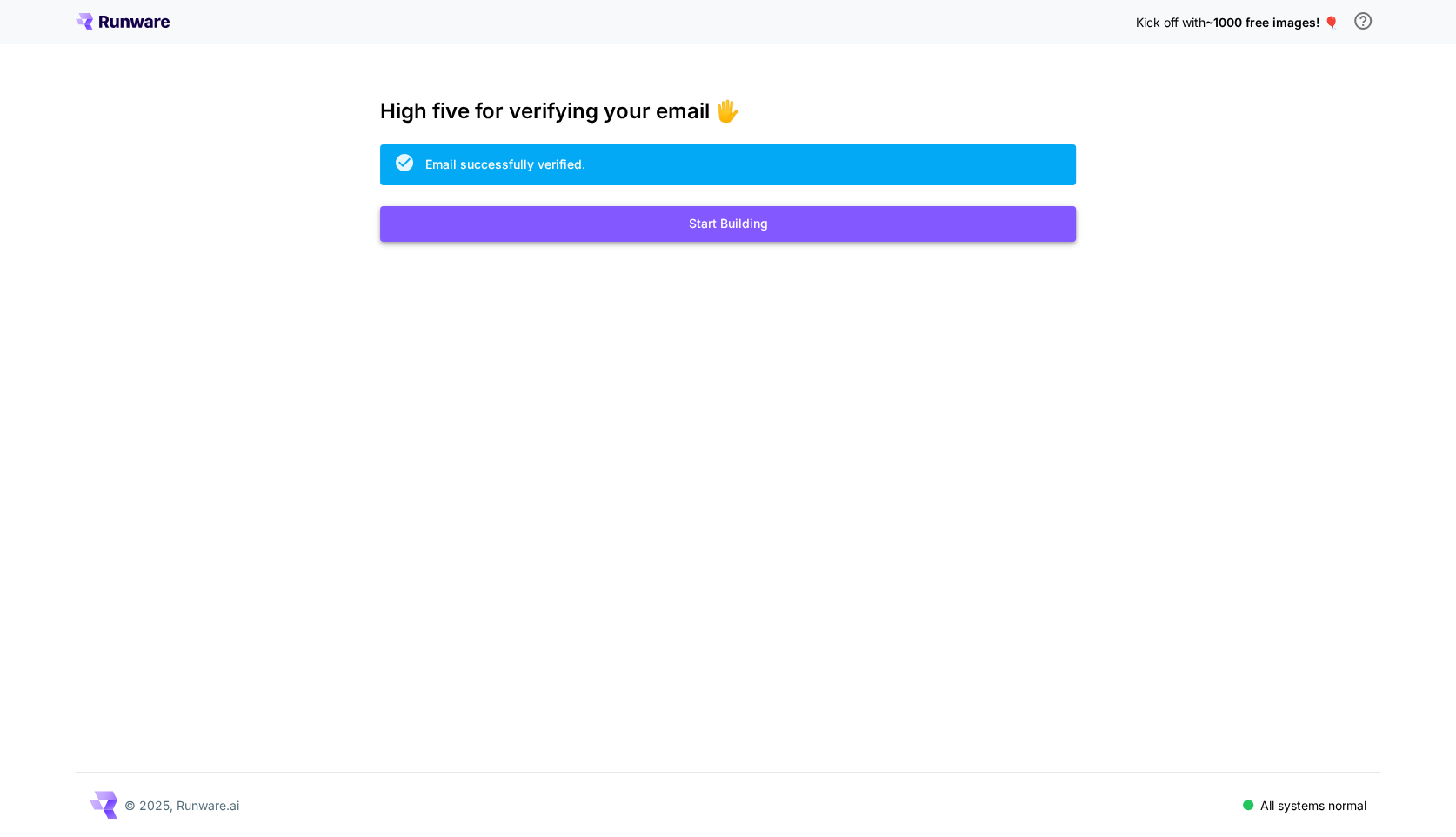 click on "Start Building" at bounding box center (728, 224) 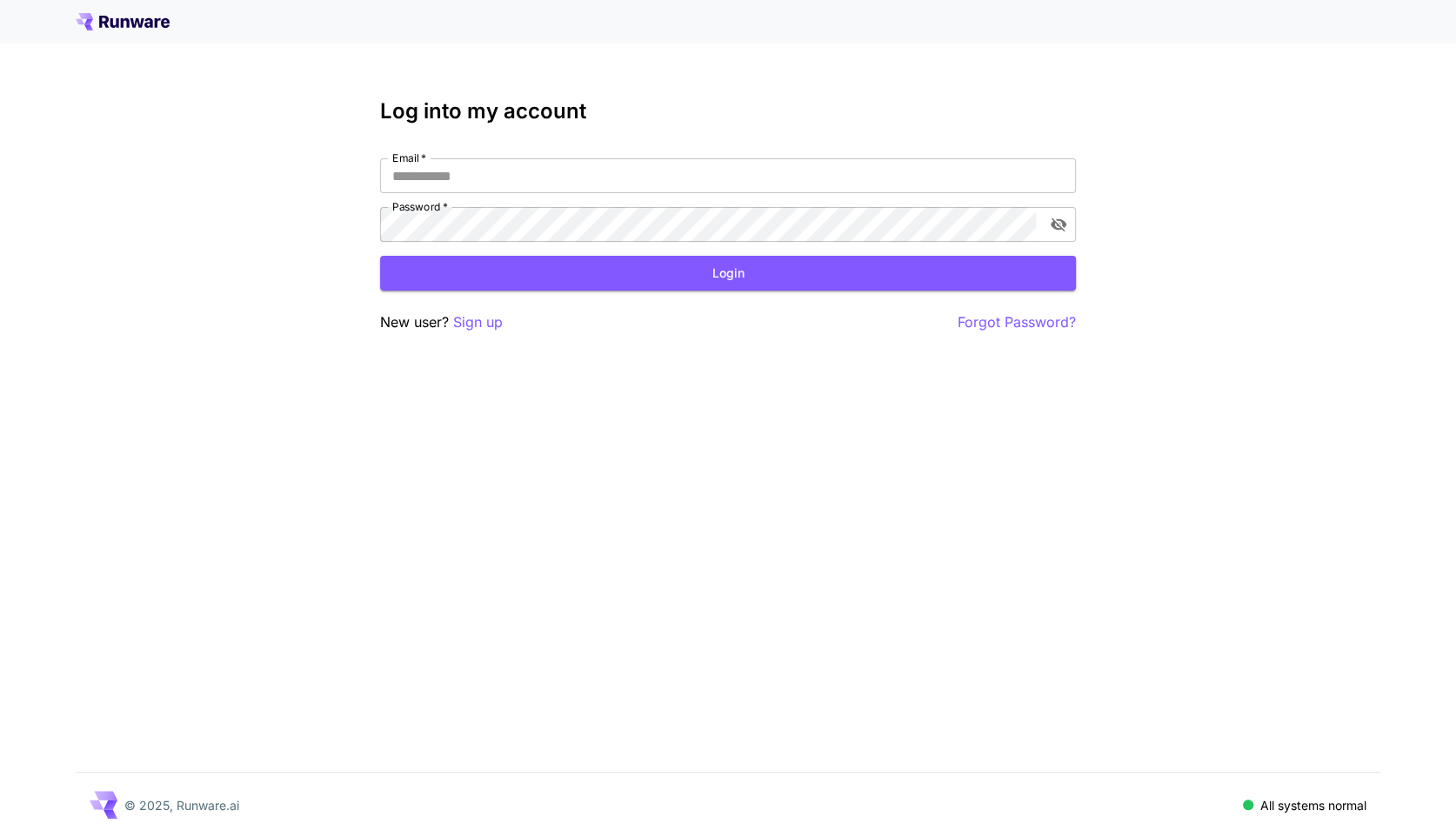 click on "Email   * Email   * Password   * Password   *" at bounding box center (728, 200) 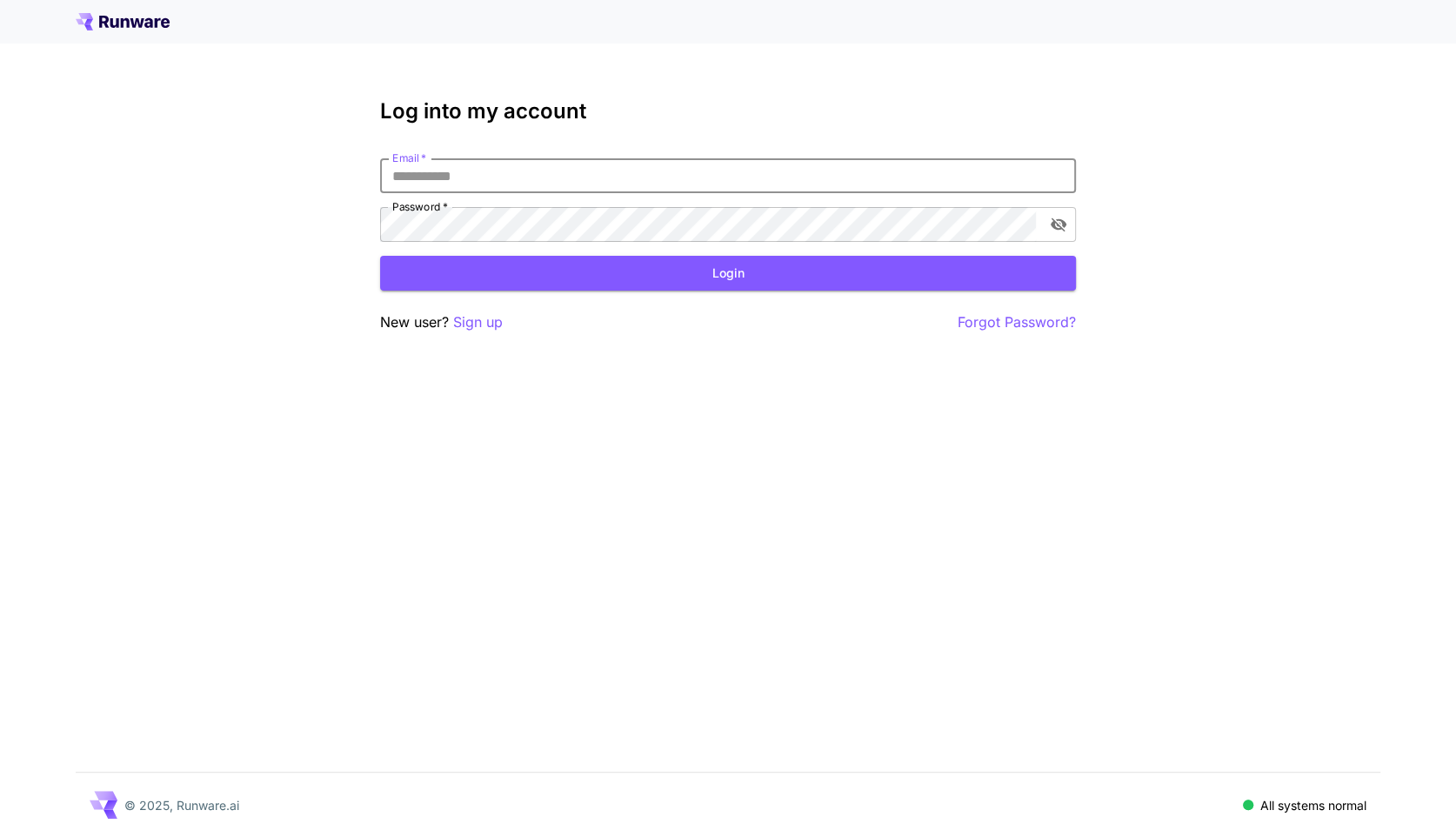 click on "Email   *" at bounding box center [728, 176] 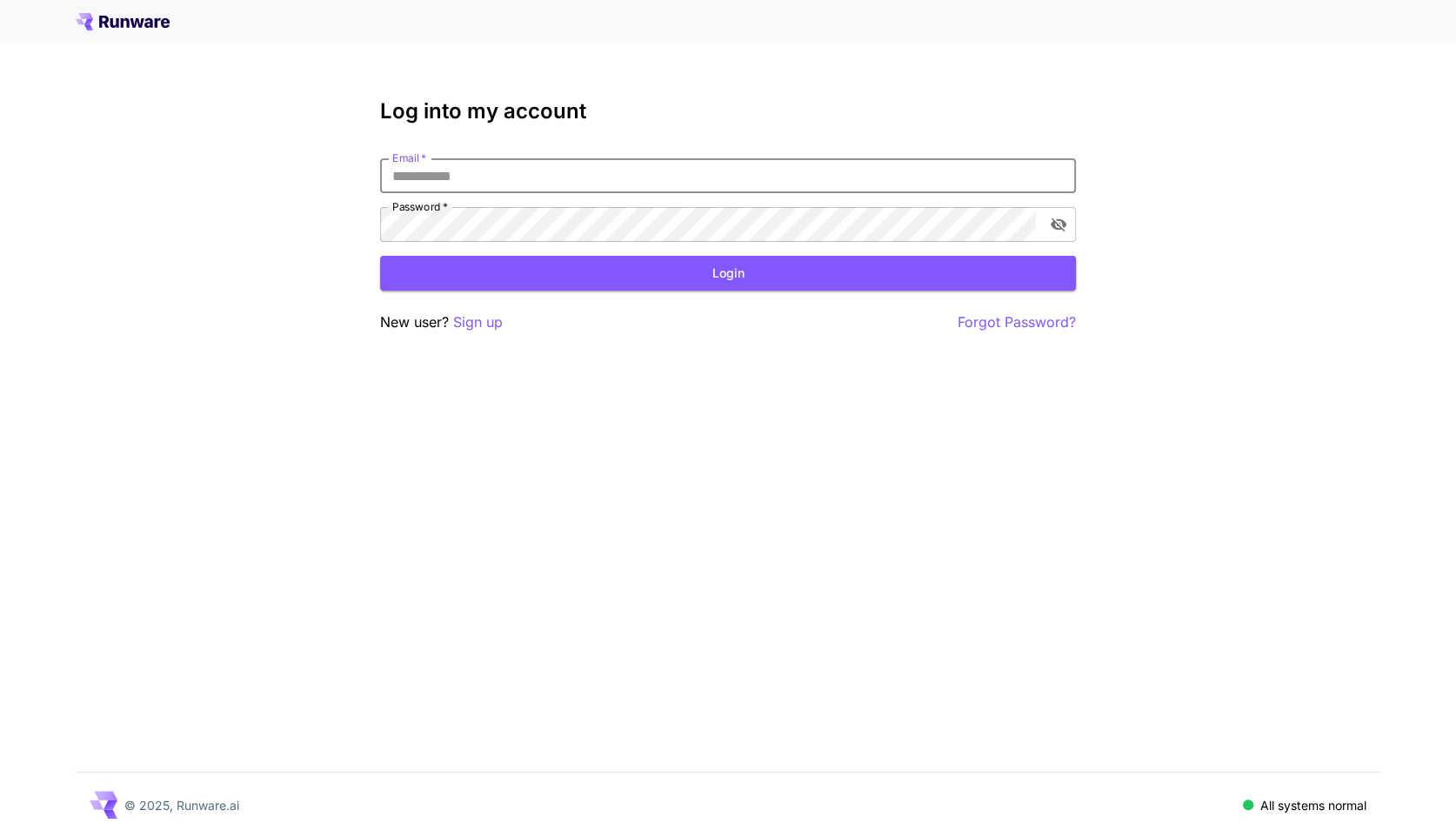 paste on "**********" 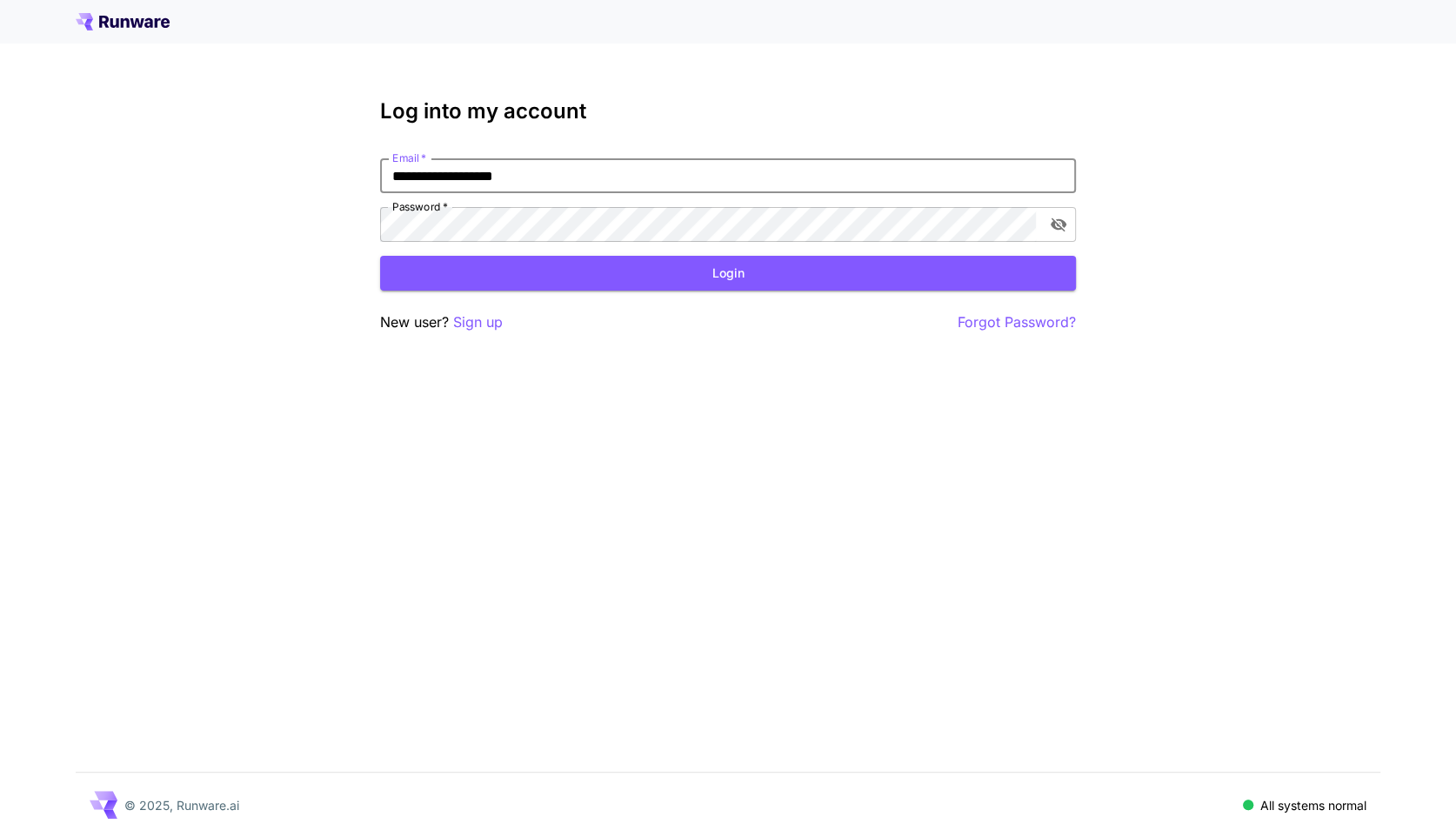 type on "**********" 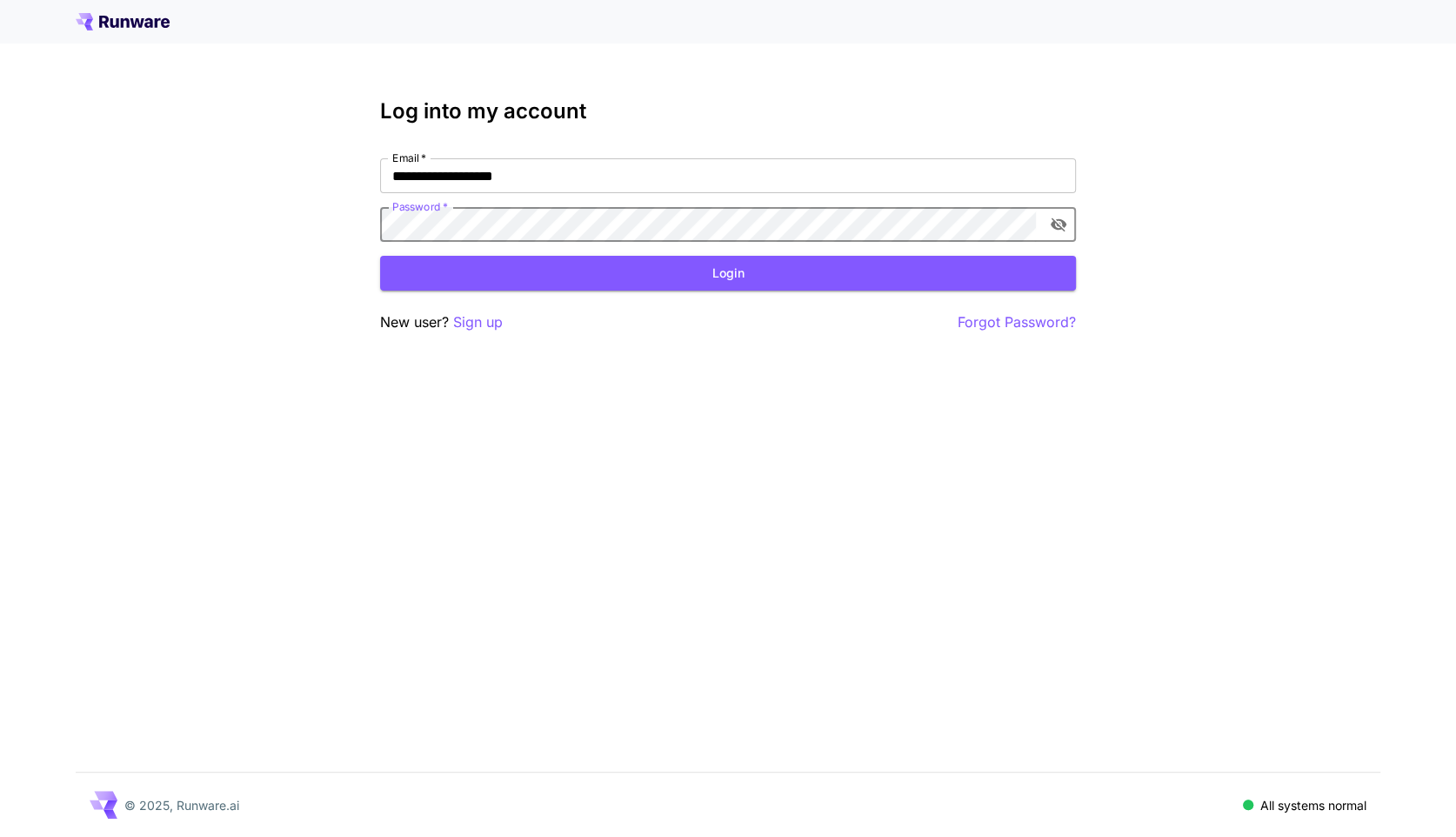 click on "Login" at bounding box center (728, 273) 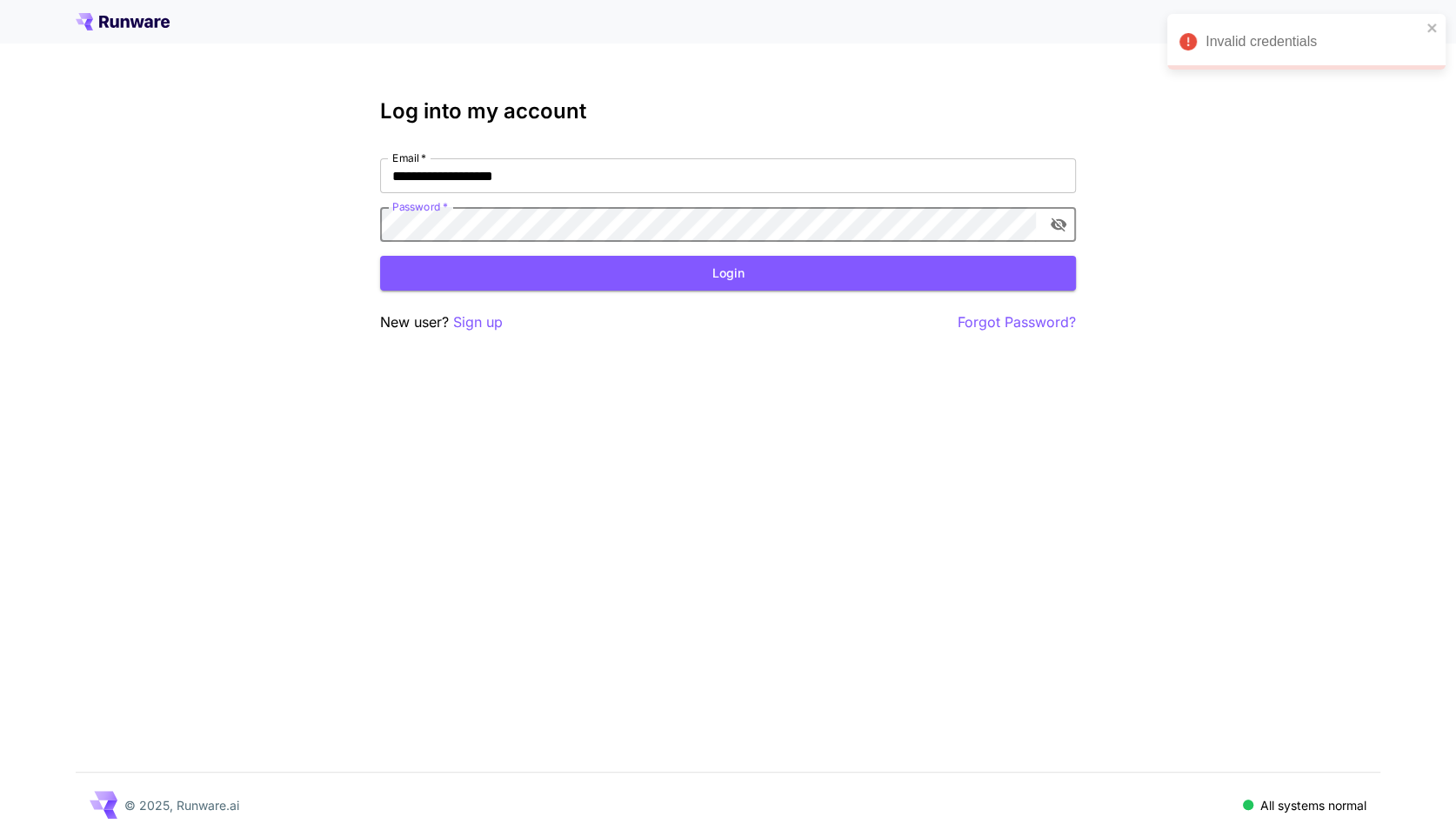 click 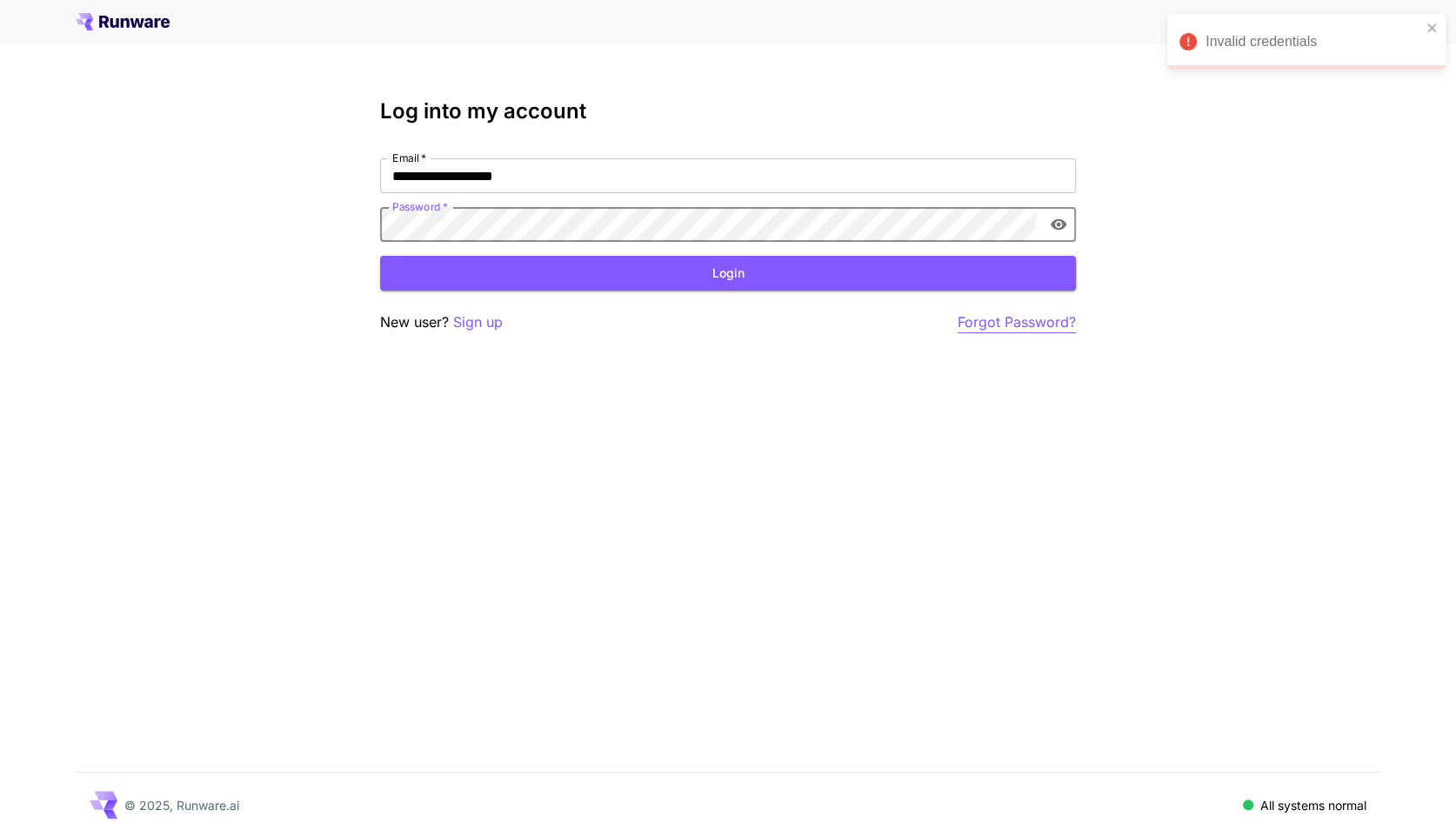 click on "Forgot Password?" at bounding box center (1017, 322) 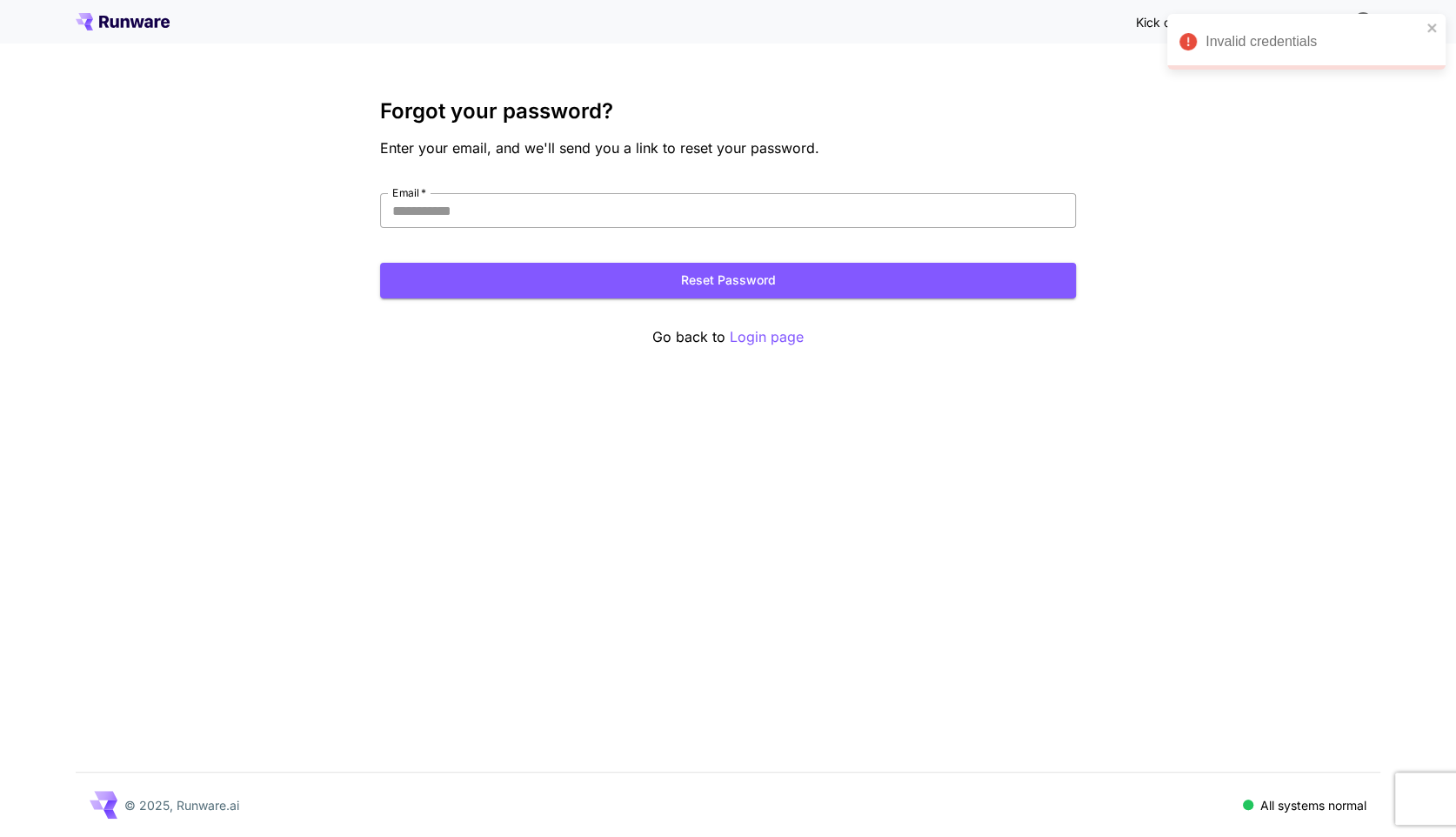 click on "Email   *" at bounding box center (728, 211) 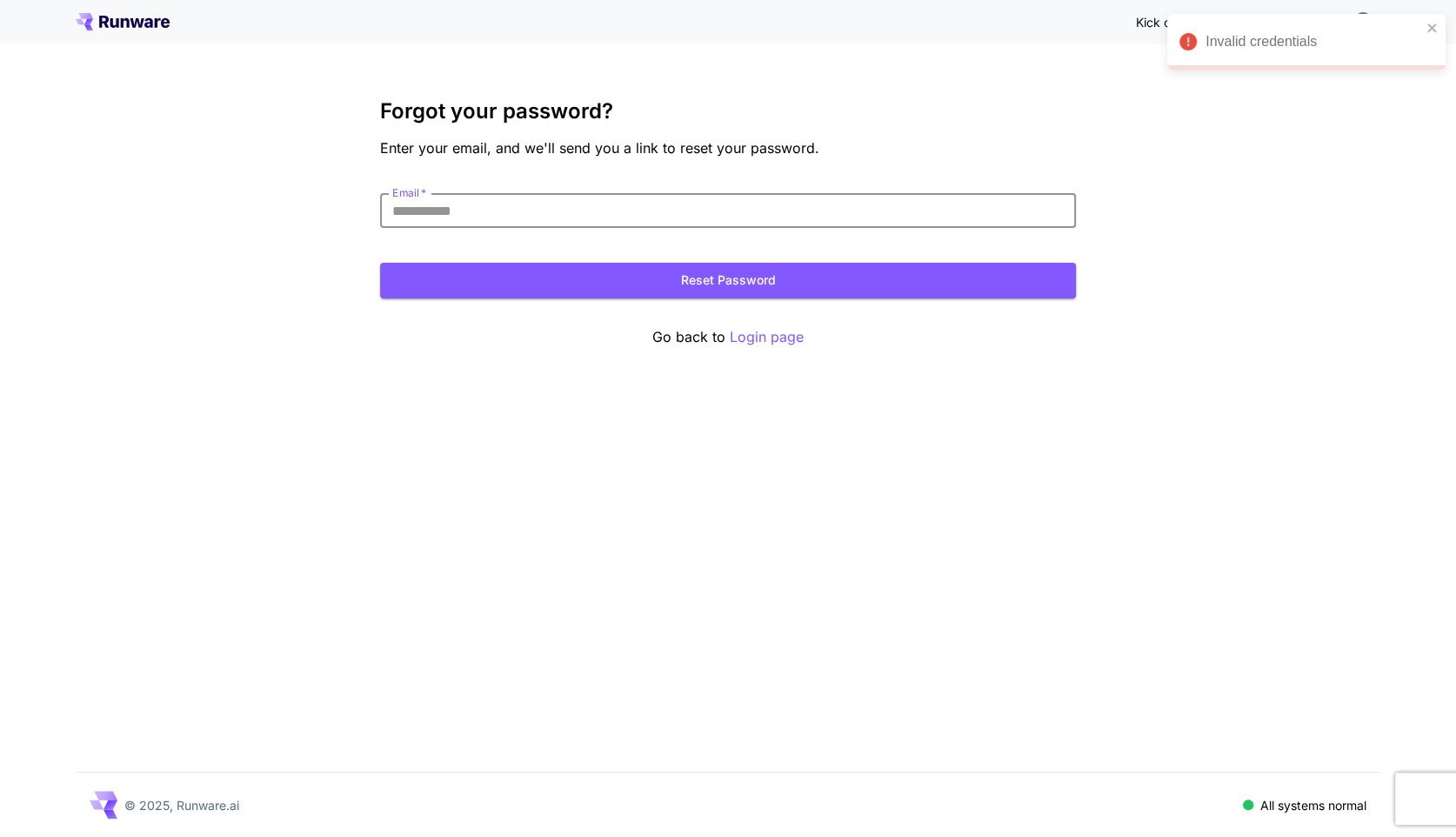 paste on "**********" 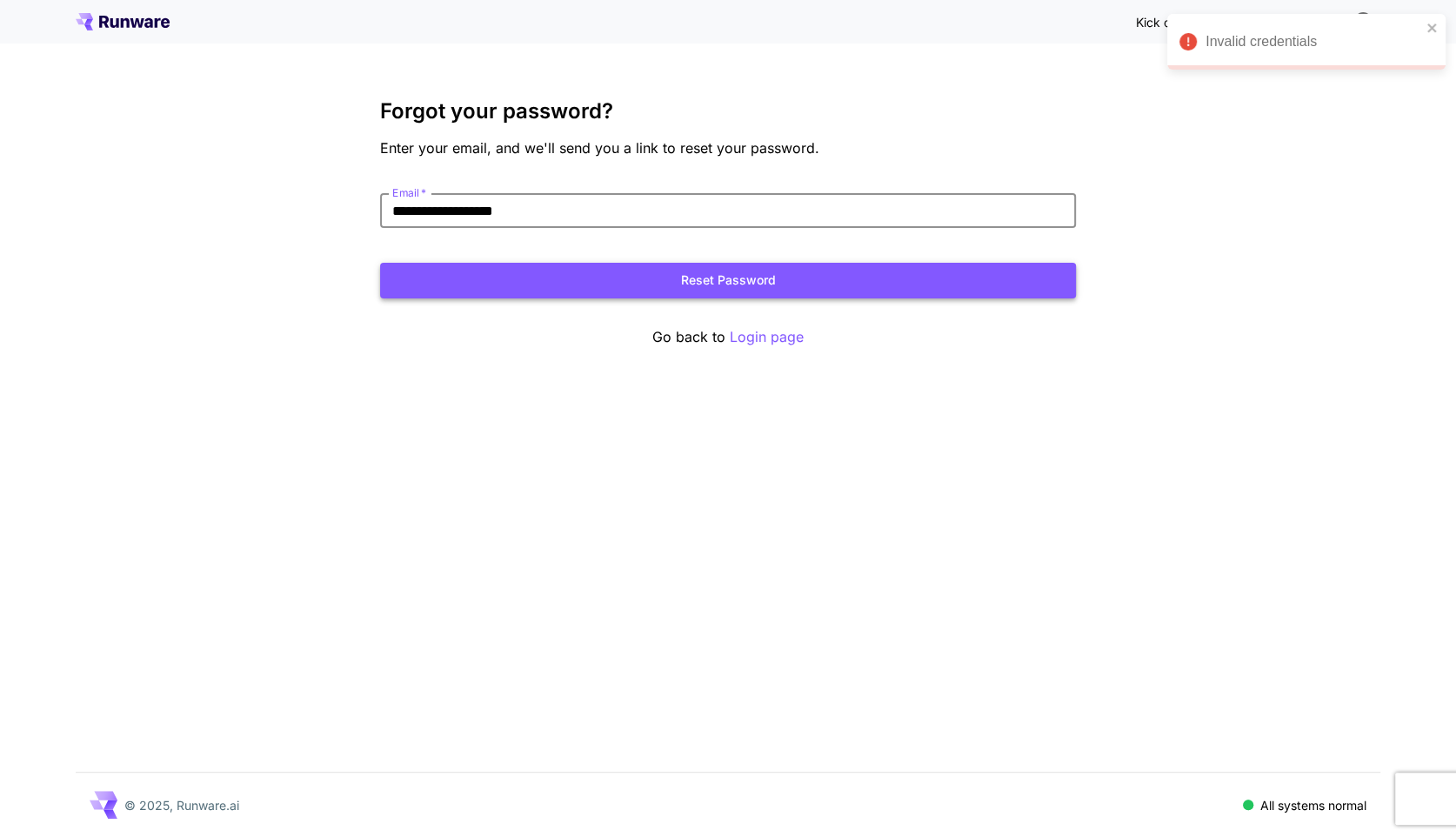 type on "**********" 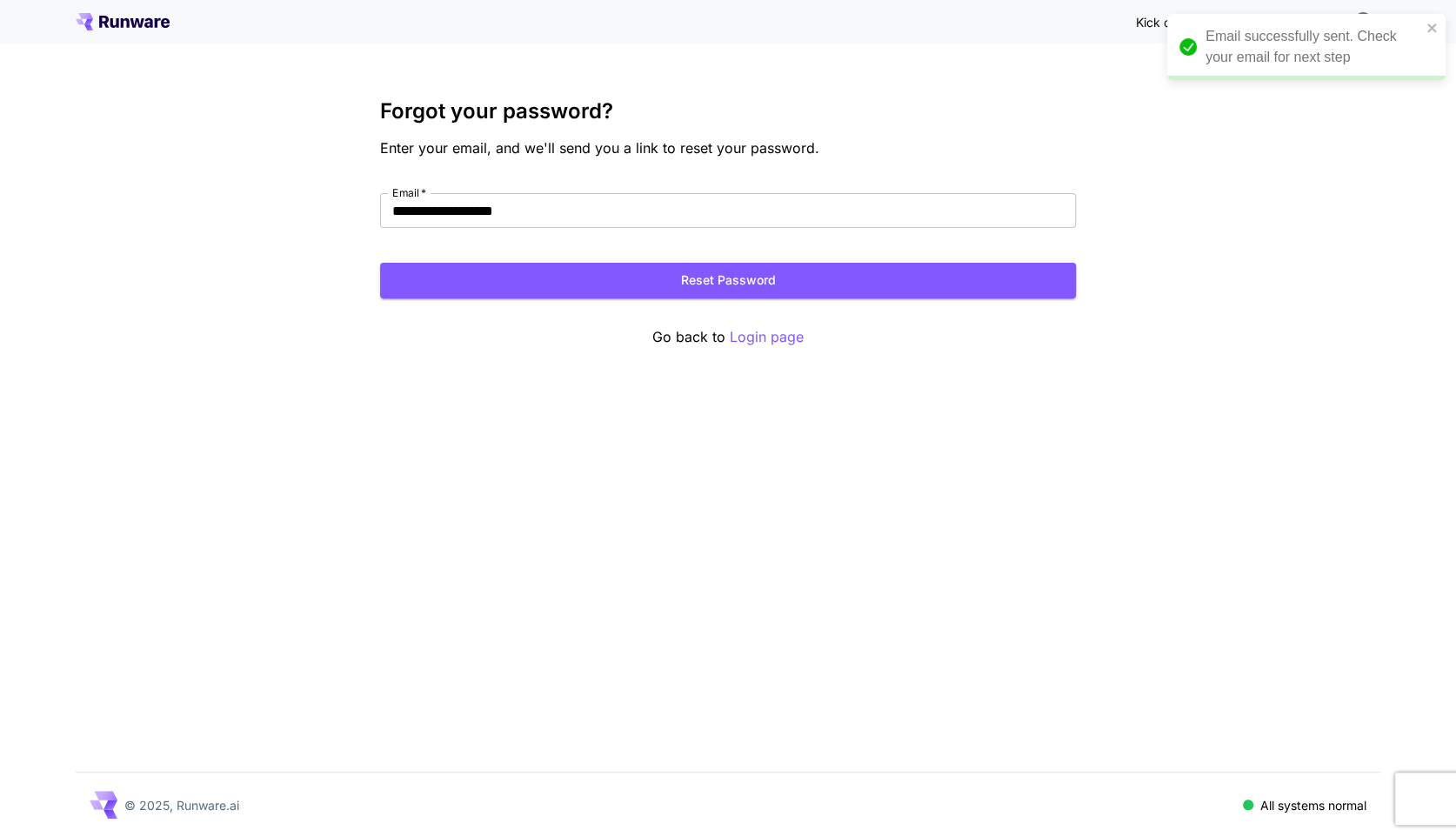 click 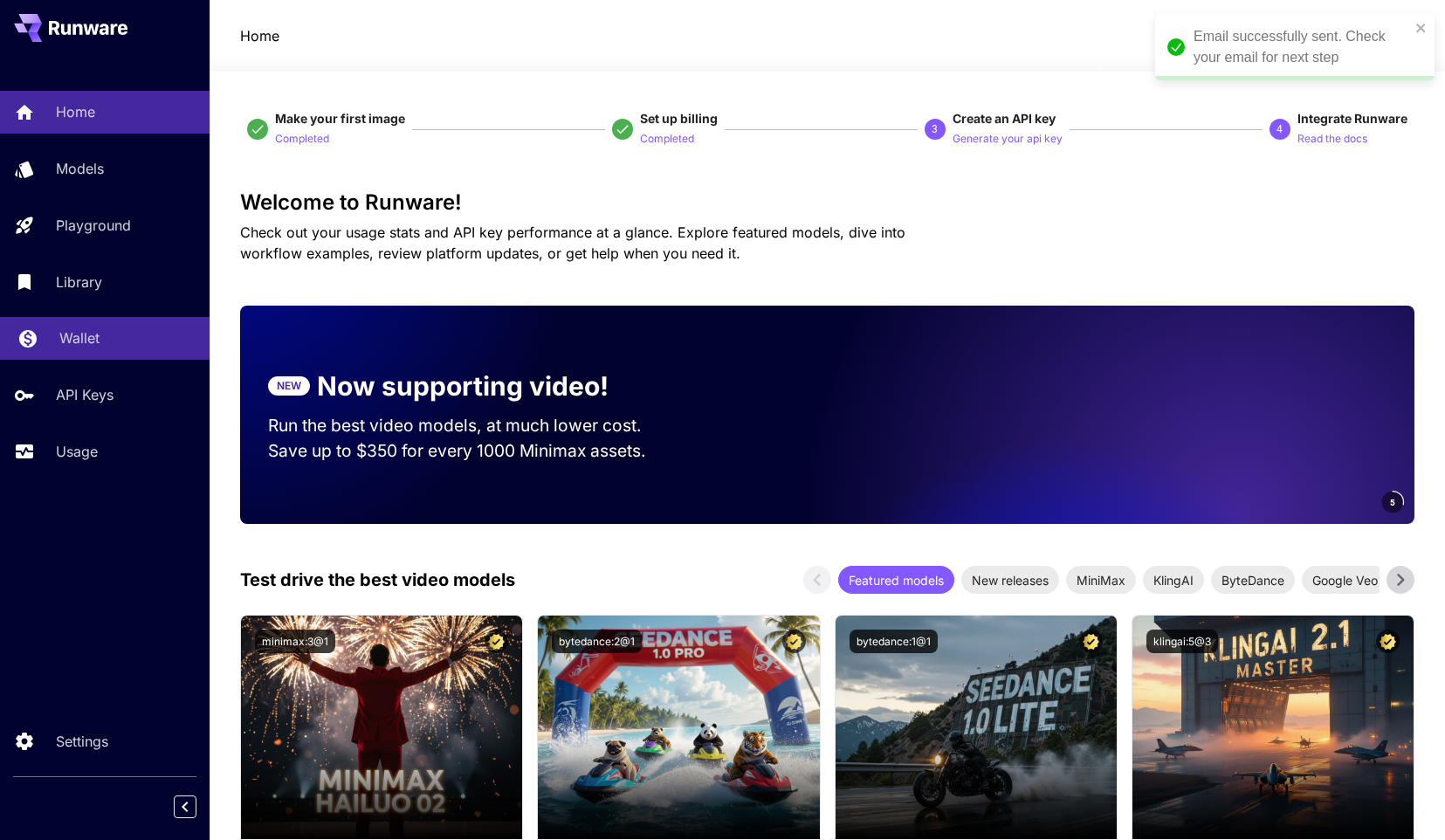 click on "Wallet" at bounding box center (79, 338) 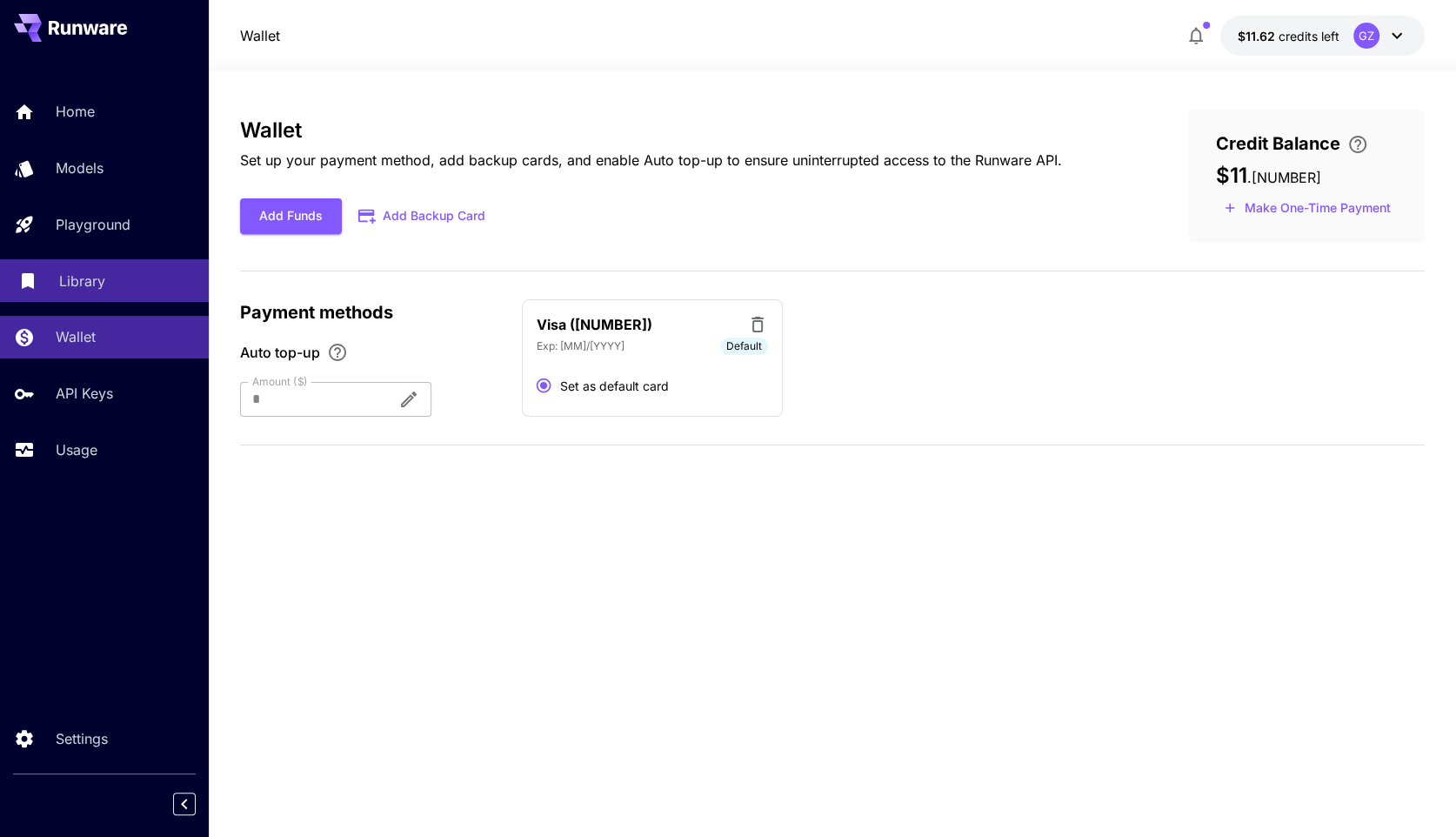 click on "Library" at bounding box center [82, 281] 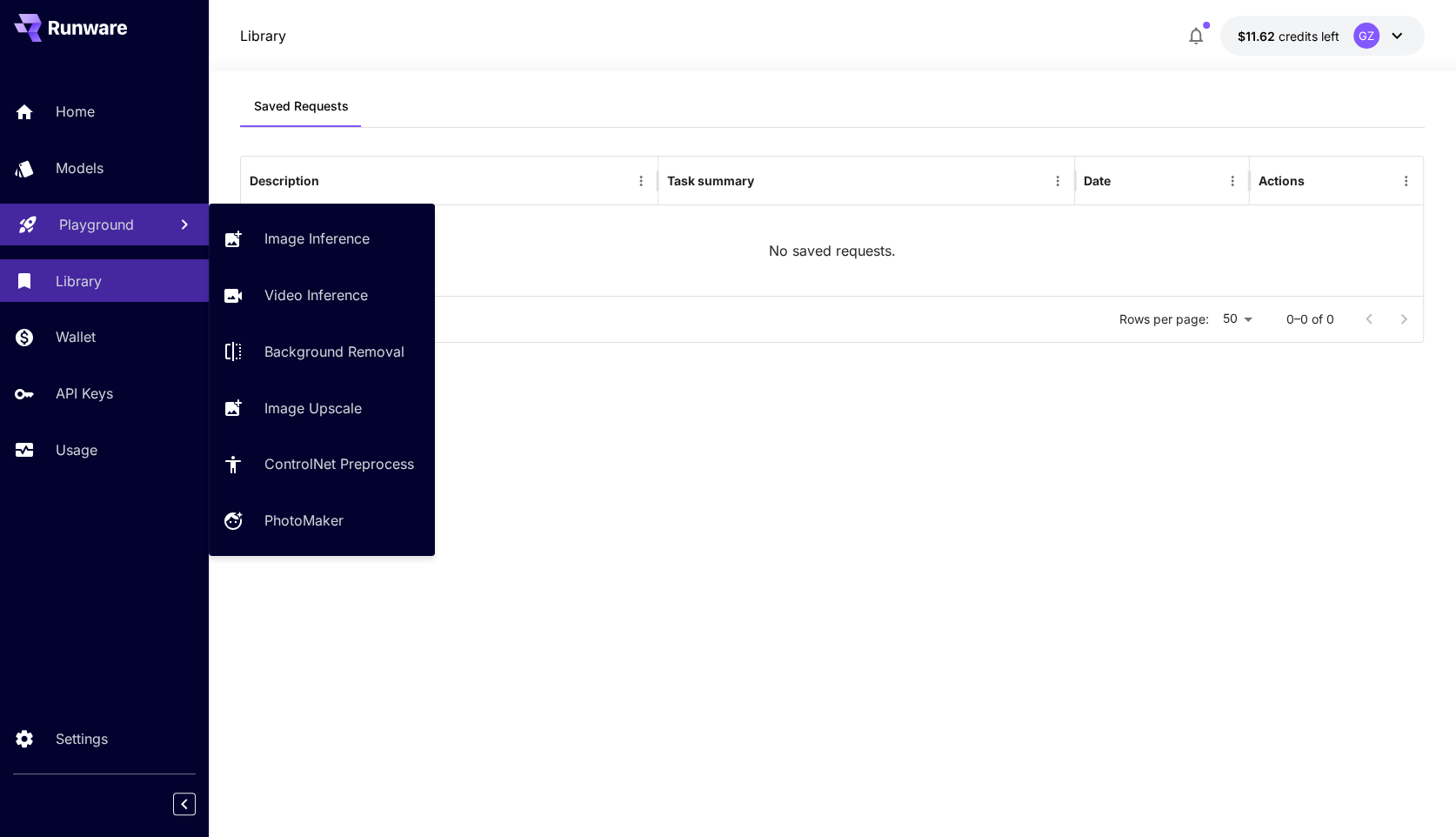 click on "Playground" at bounding box center [104, 224] 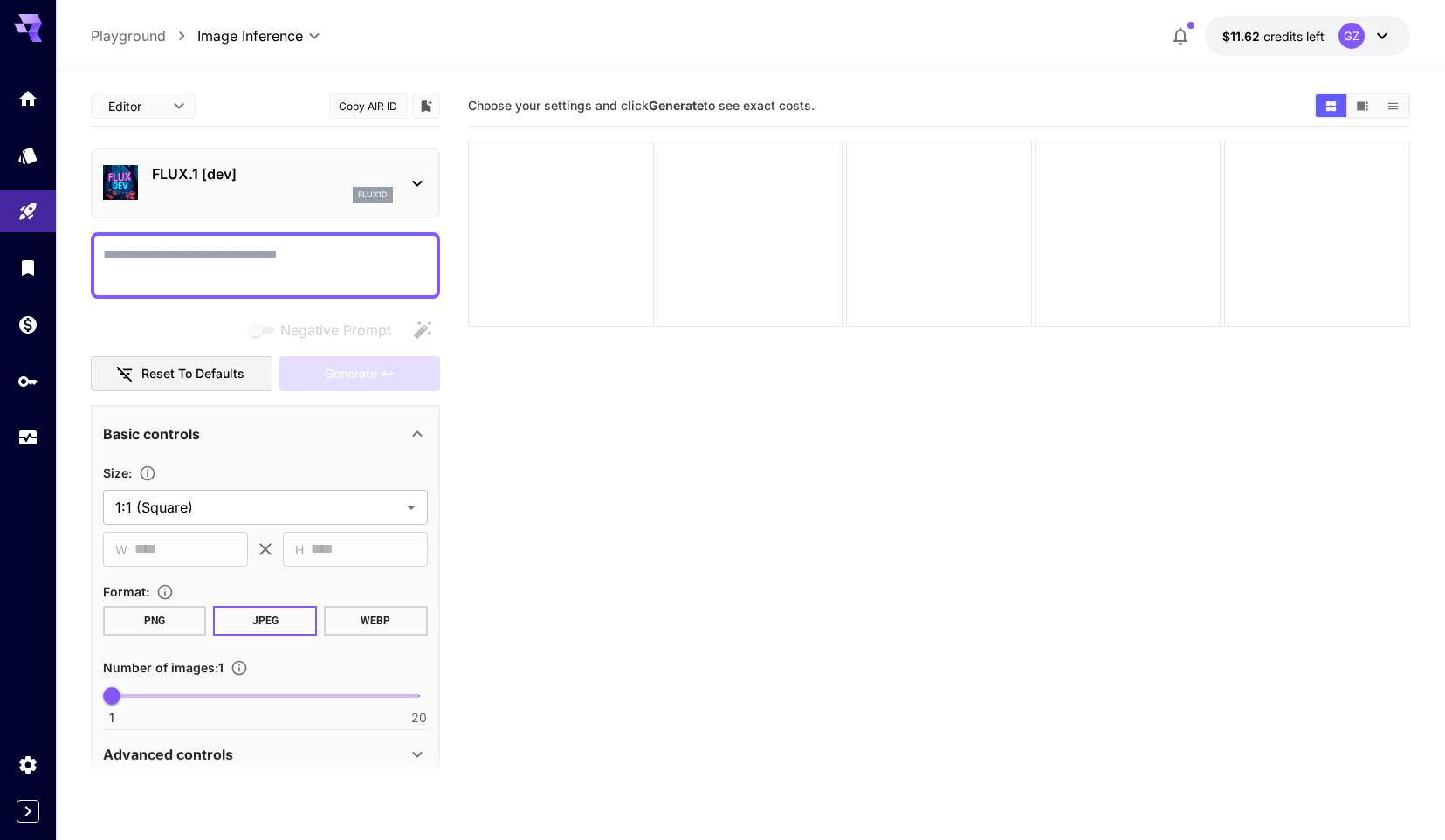 click on "FLUX.1 [dev] flux1d" at bounding box center (265, 182) 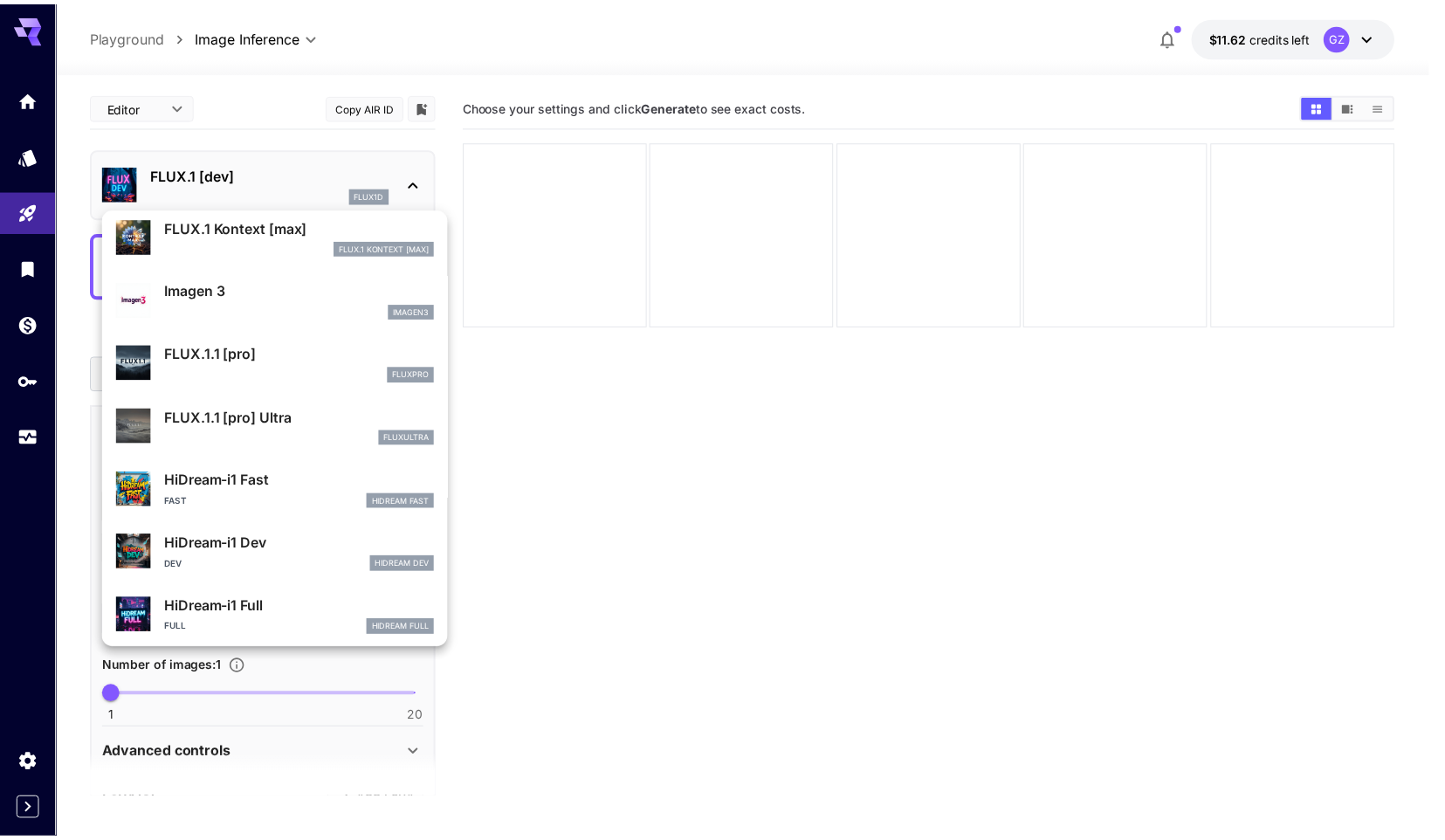scroll, scrollTop: 818, scrollLeft: 0, axis: vertical 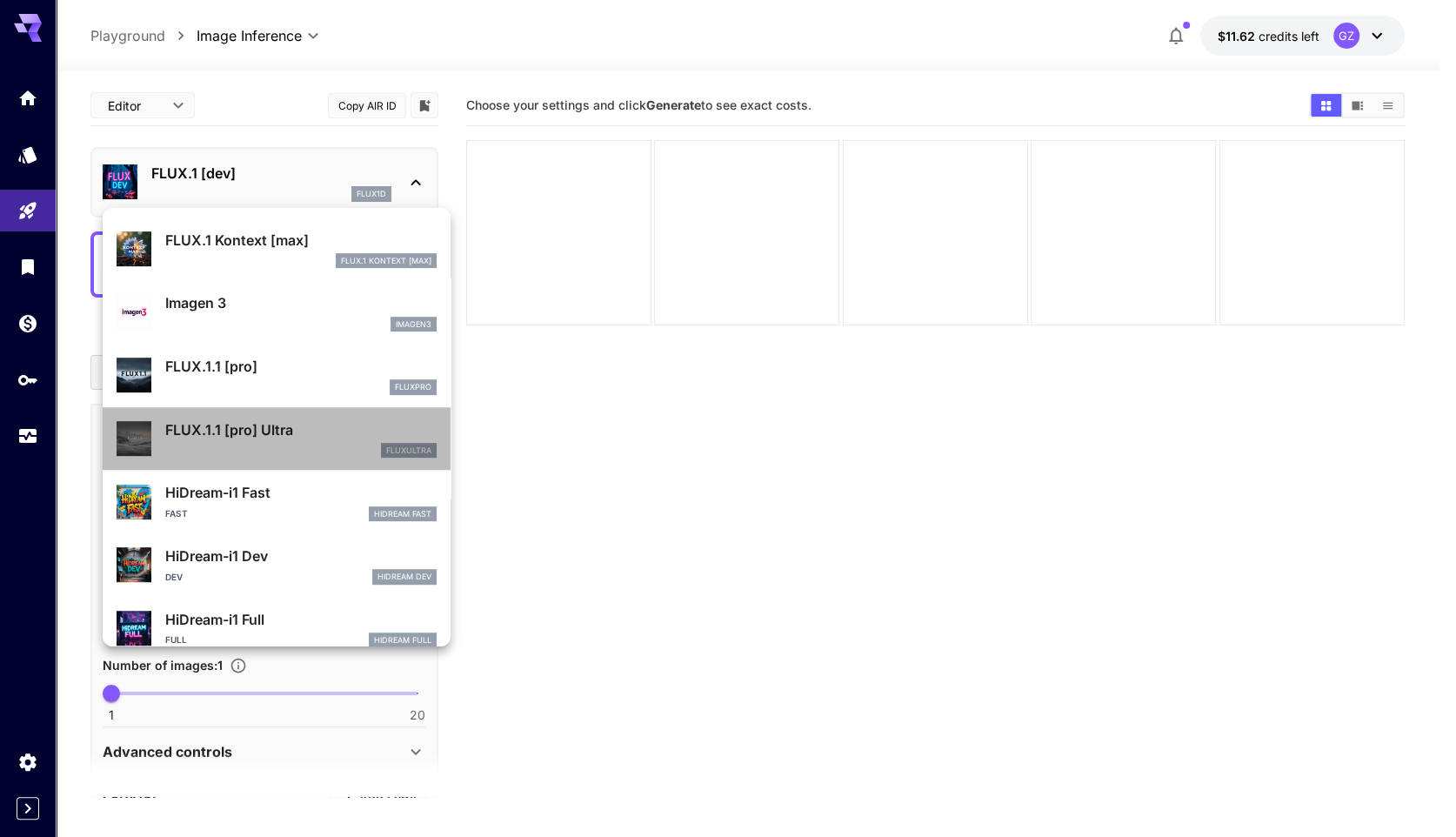 click on "FLUX.1.1 [pro] Ultra" at bounding box center (301, 430) 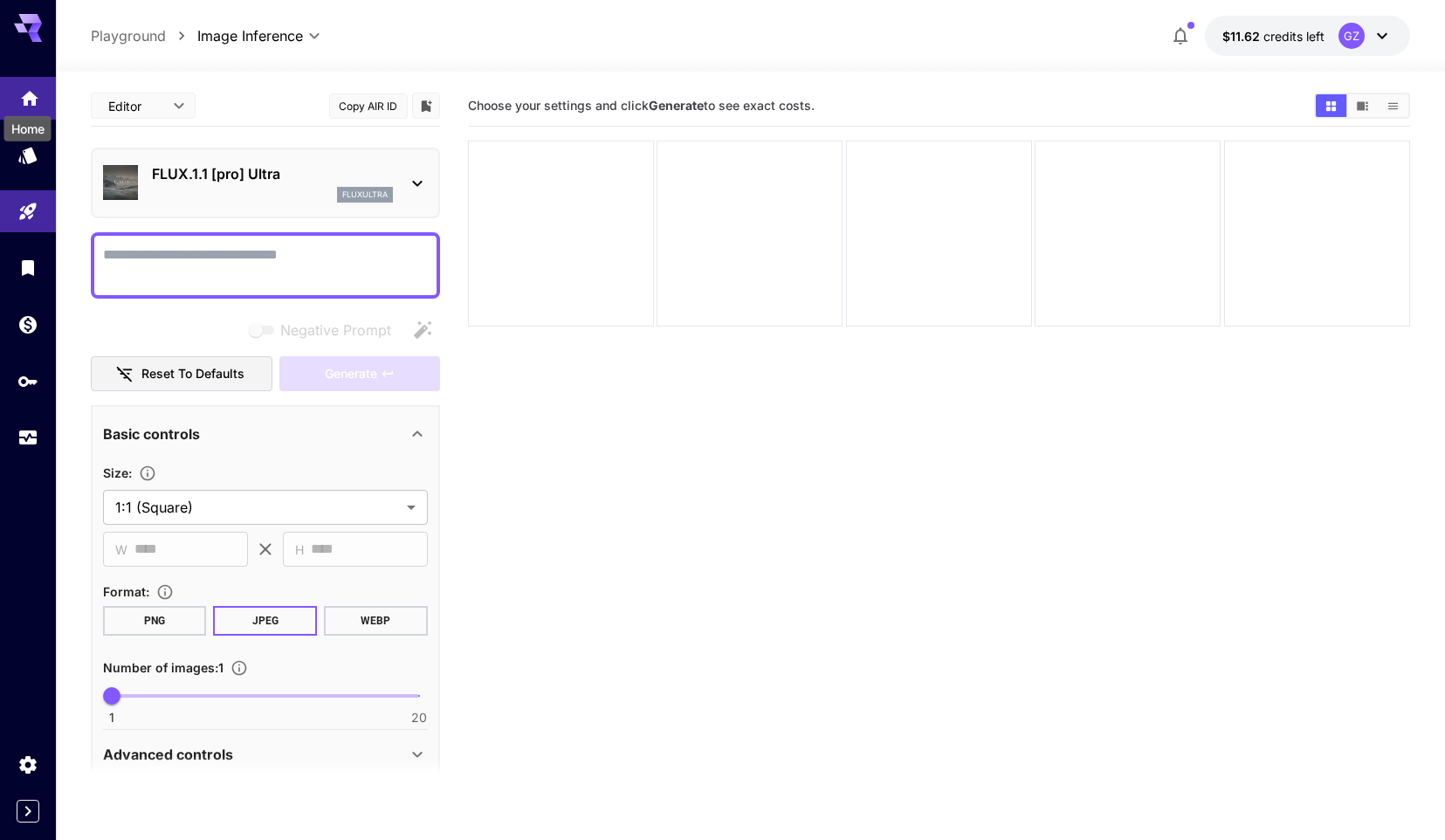 click 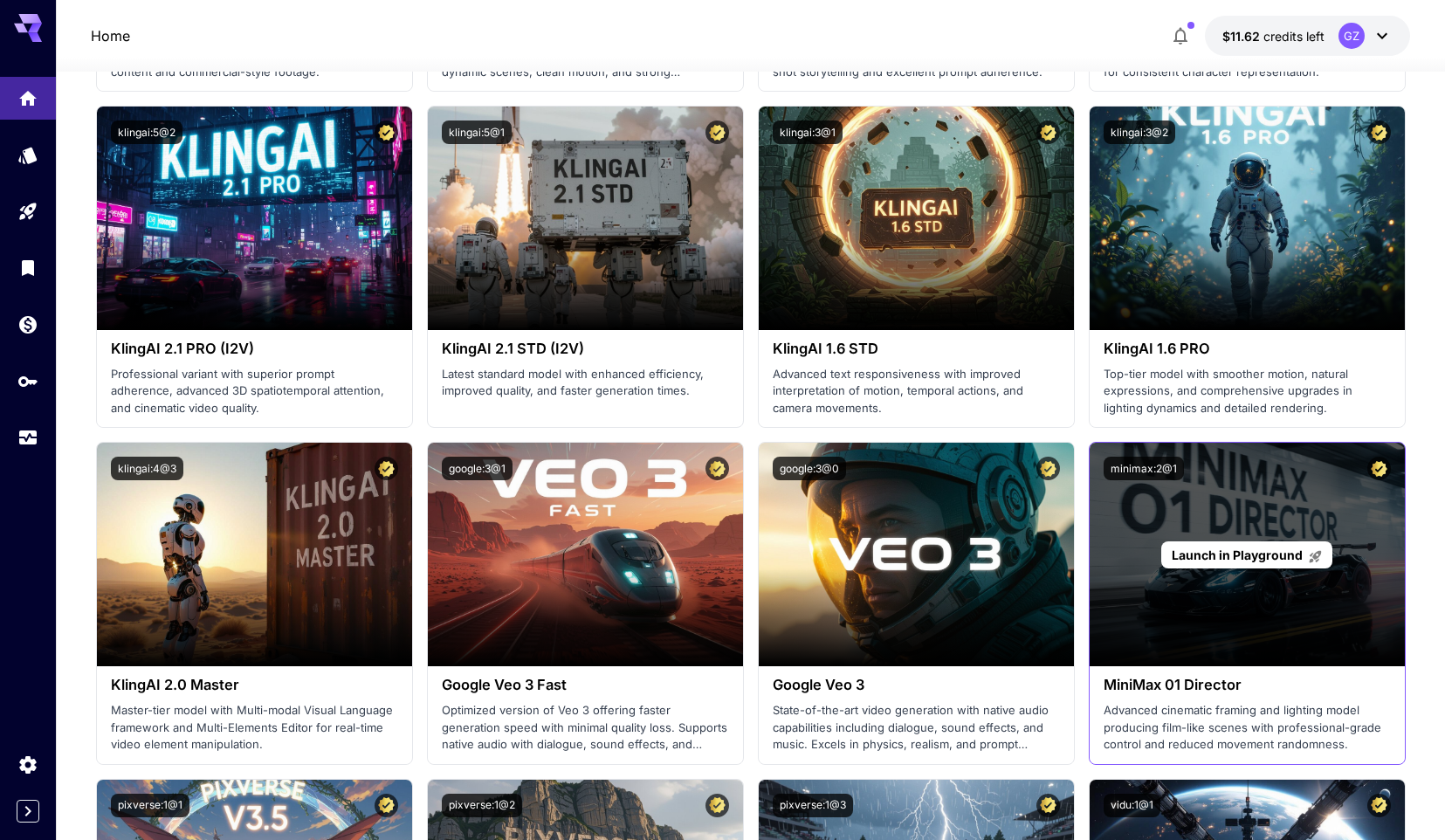 scroll, scrollTop: 779, scrollLeft: 0, axis: vertical 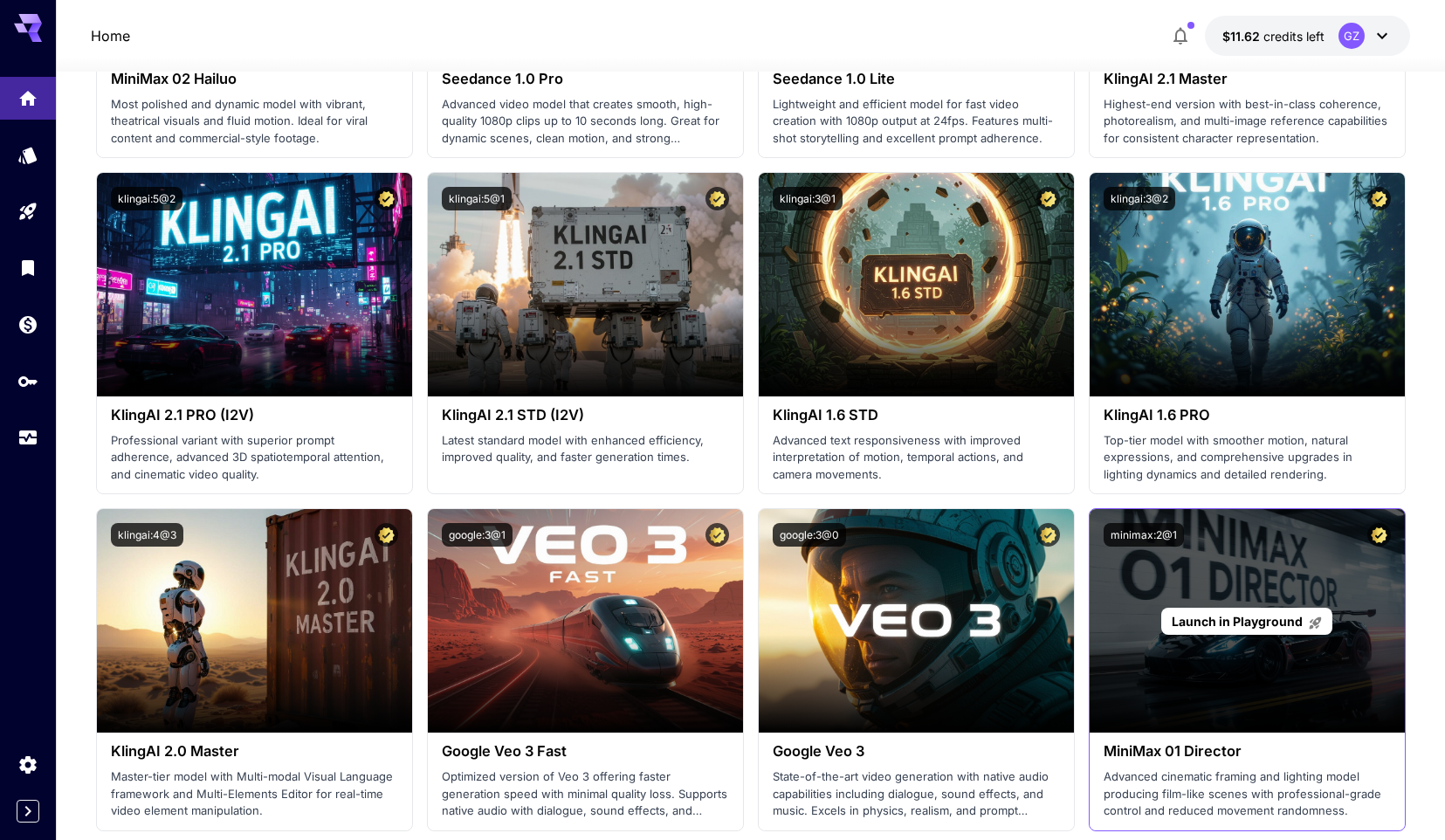 click on "Launch in Playground" at bounding box center [1237, 621] 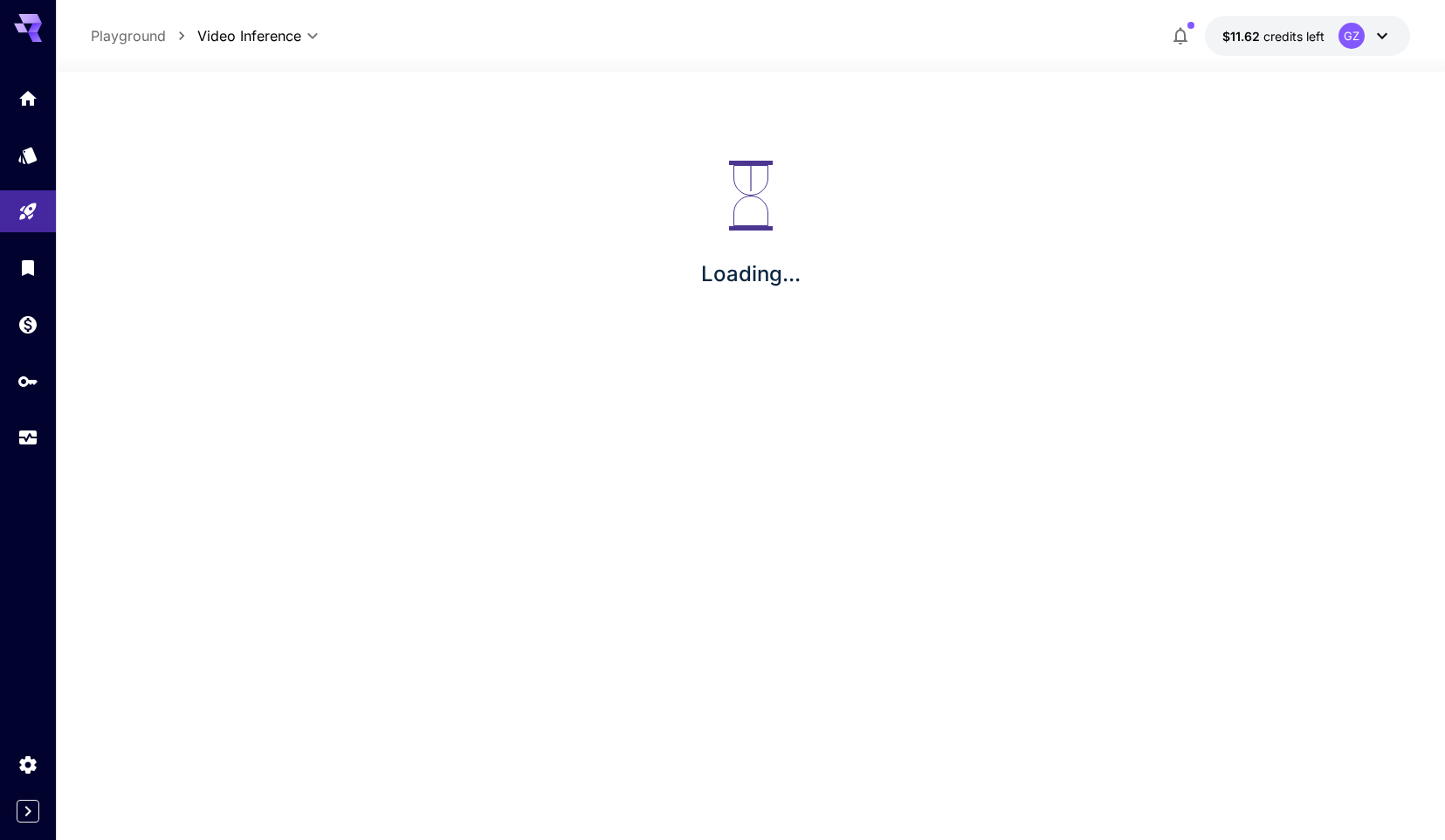 scroll, scrollTop: 0, scrollLeft: 0, axis: both 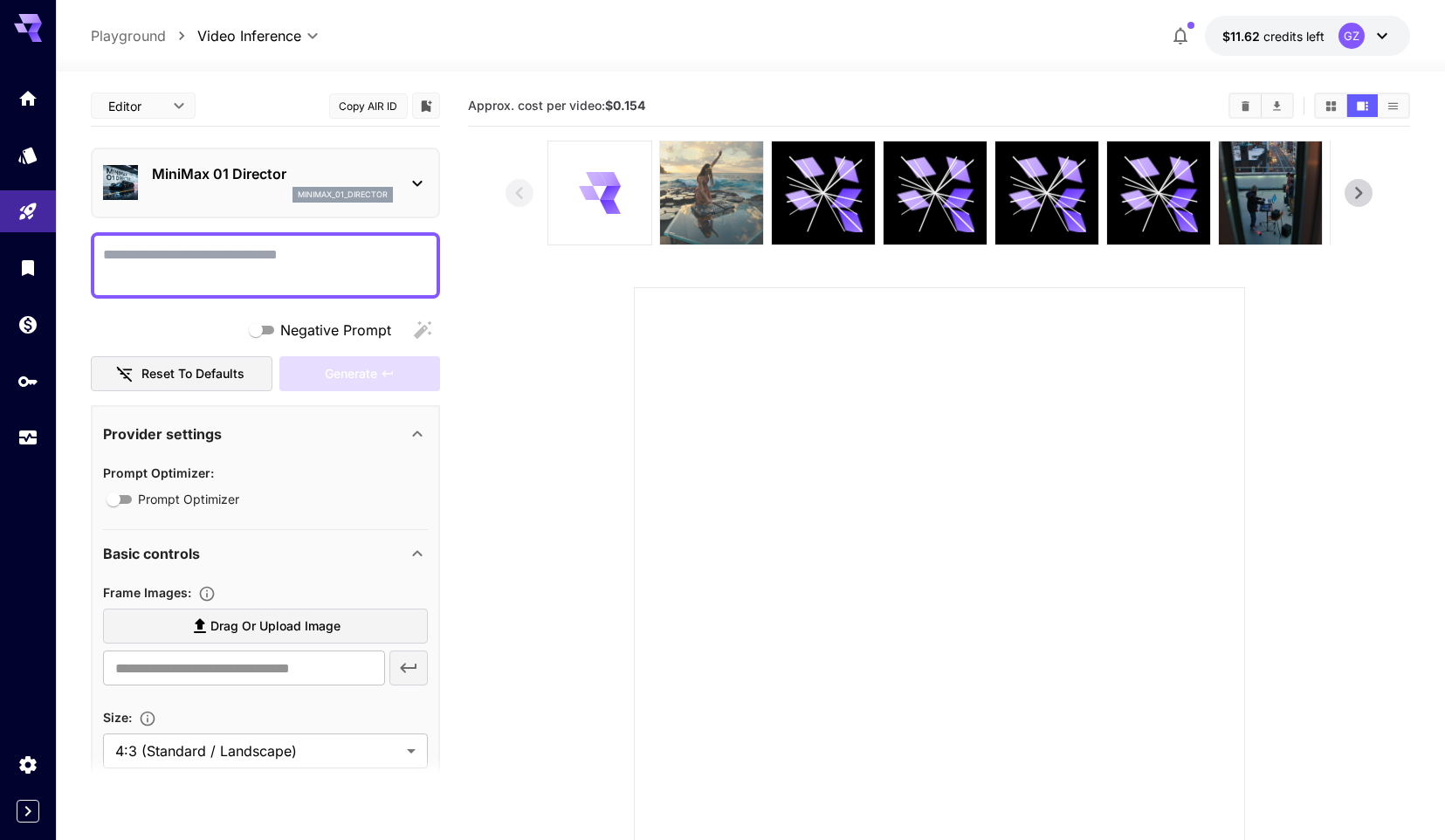 click at bounding box center (712, 193) 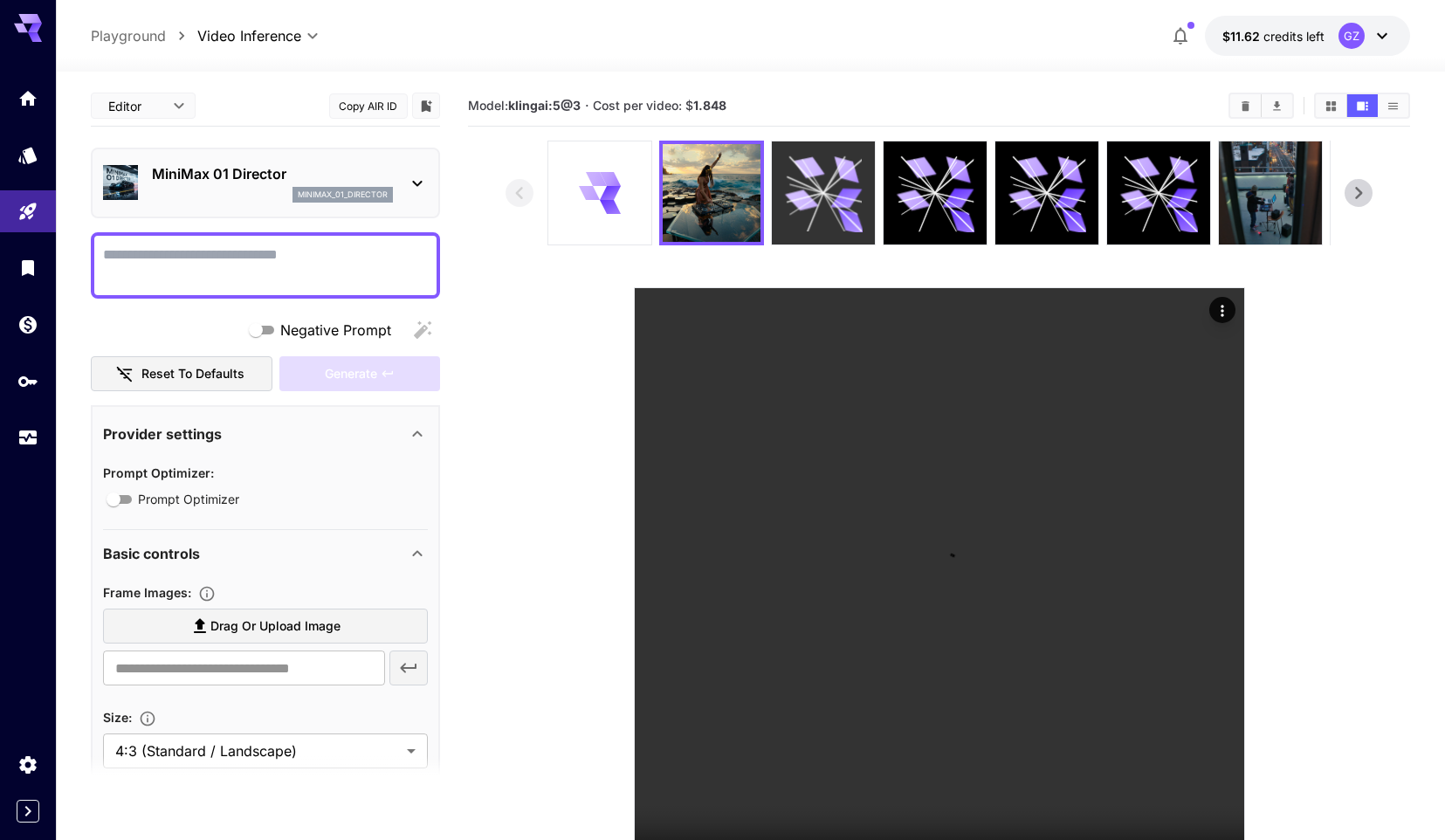 click at bounding box center [823, 193] 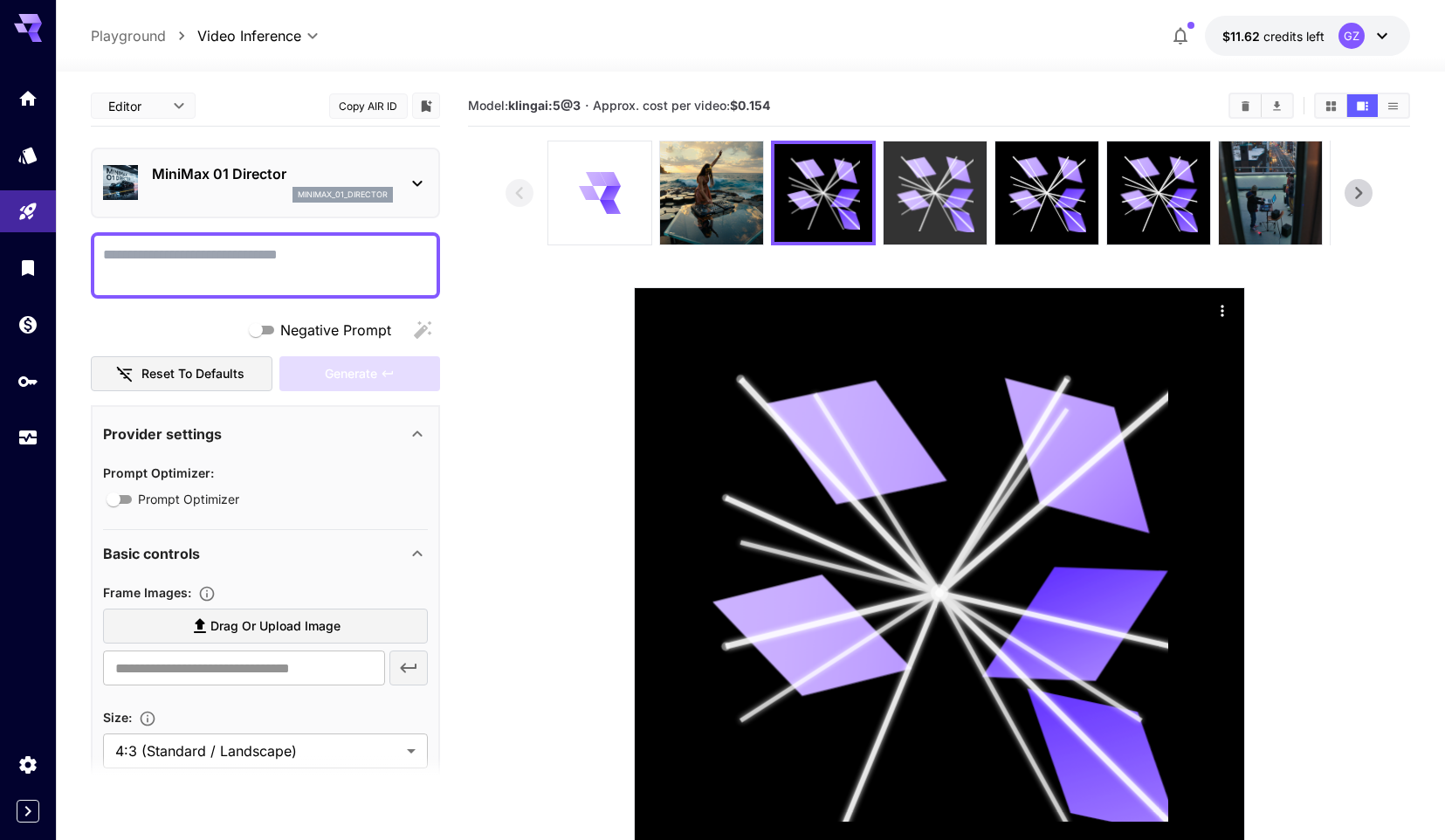 click 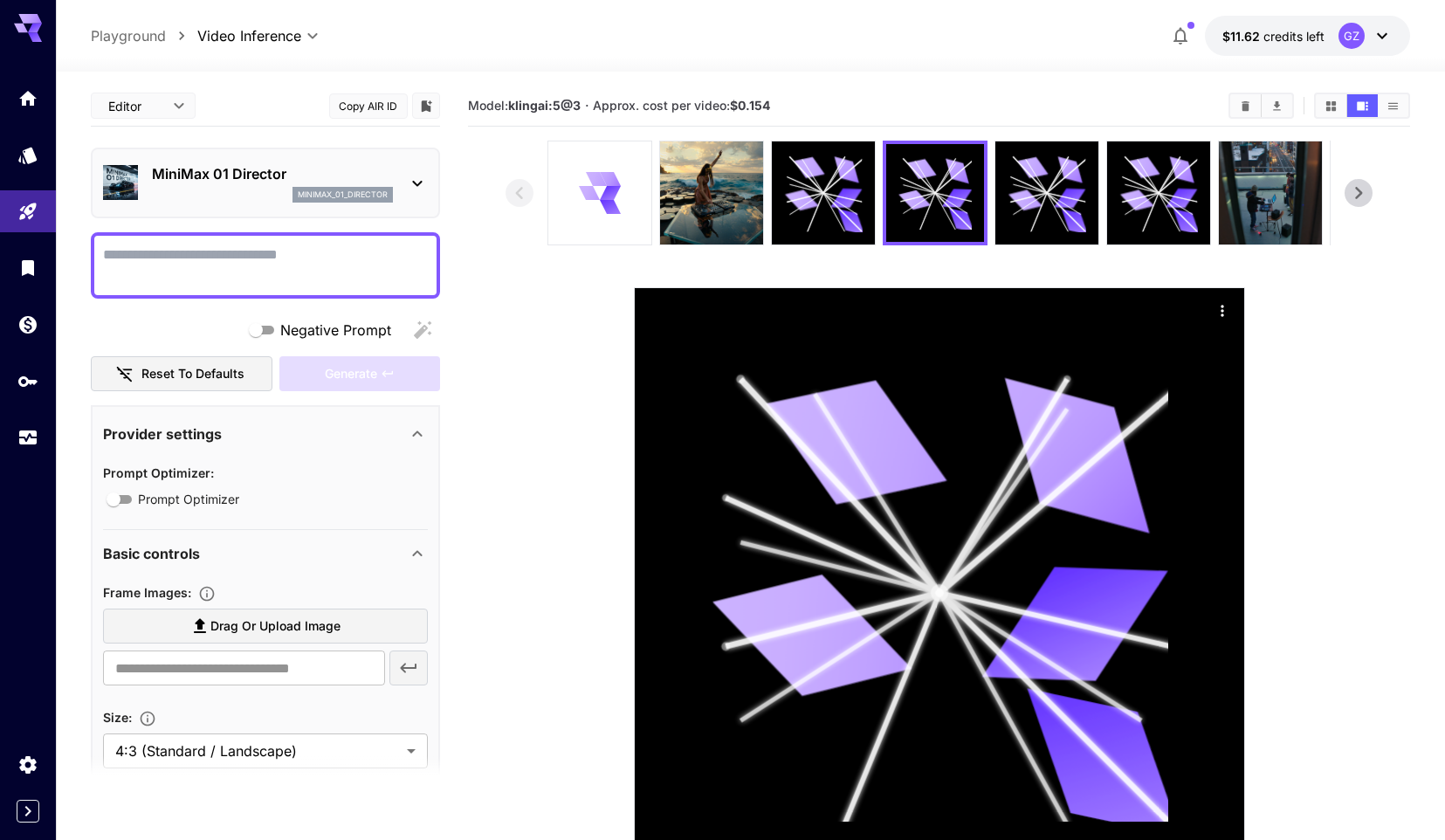 click at bounding box center [939, 193] 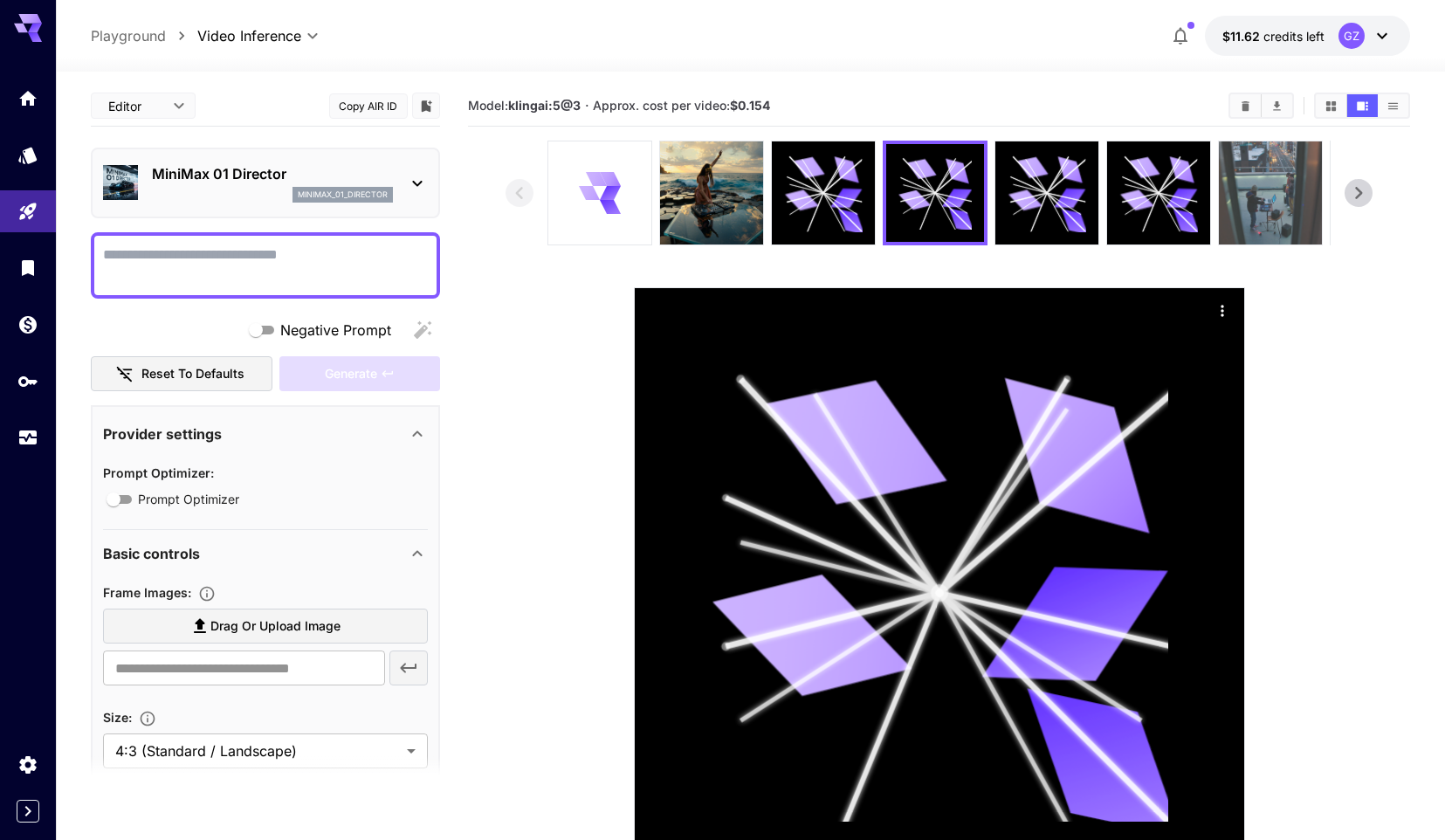 click at bounding box center (1270, 193) 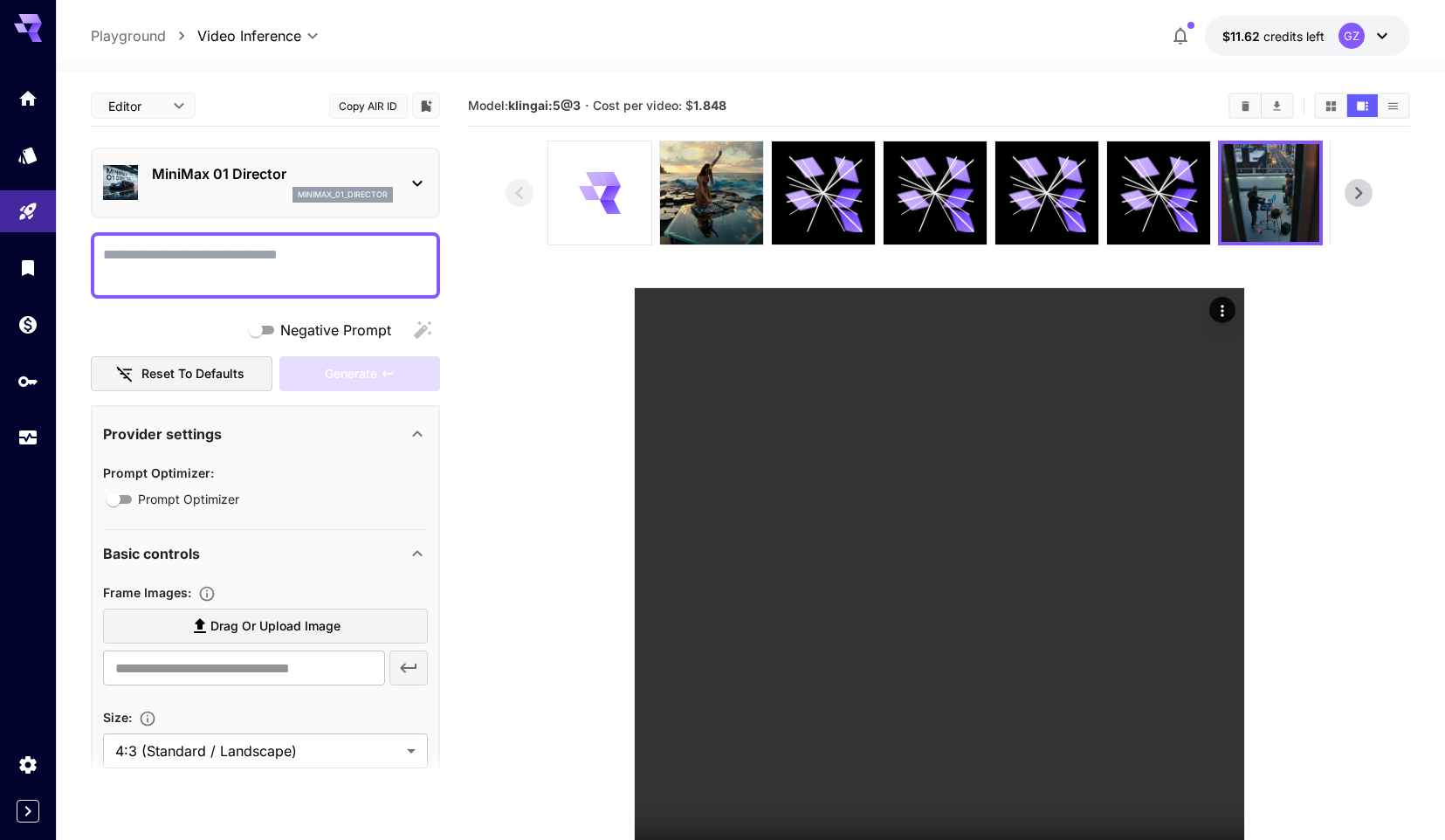 click 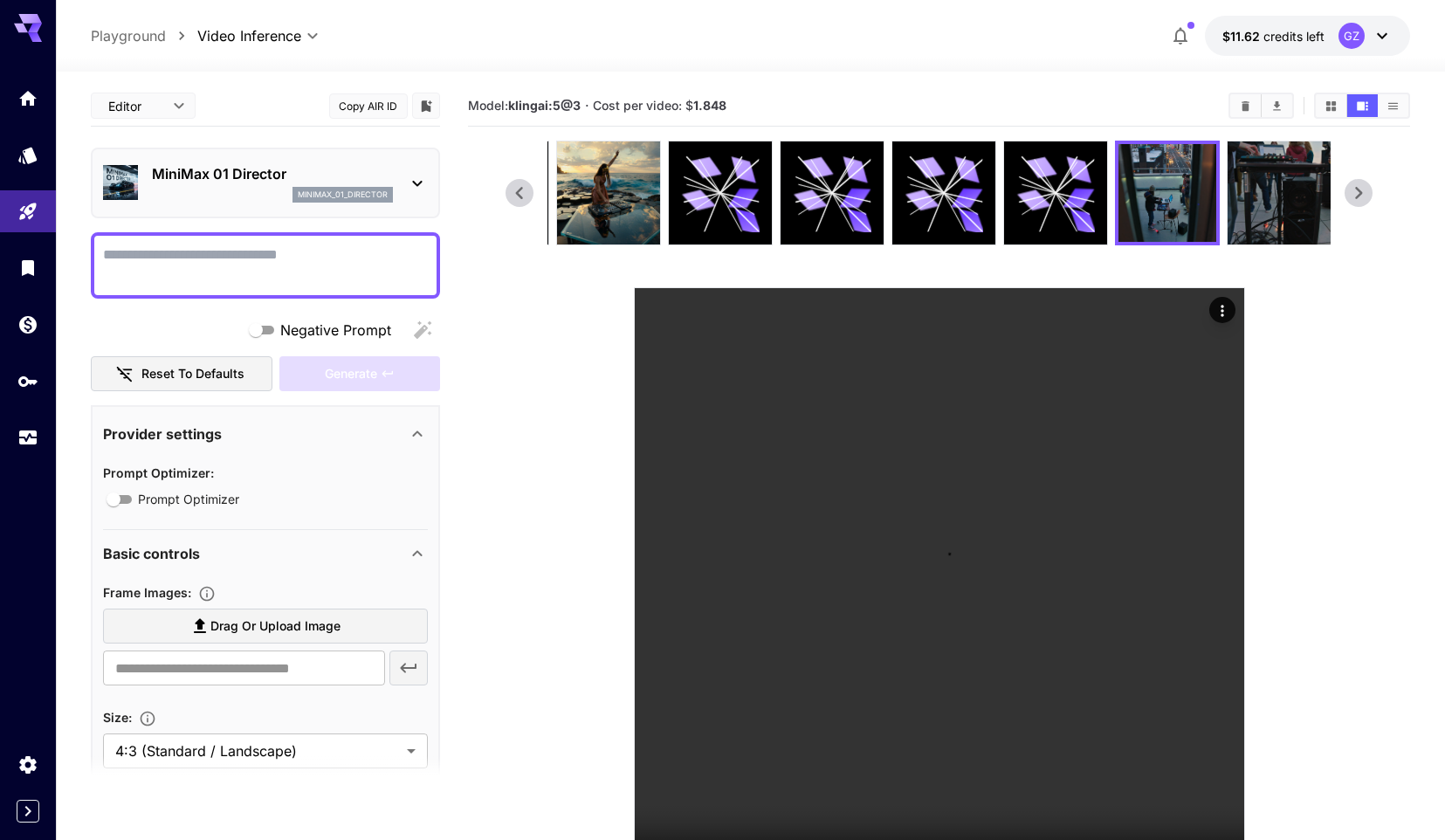 scroll, scrollTop: 102, scrollLeft: 0, axis: vertical 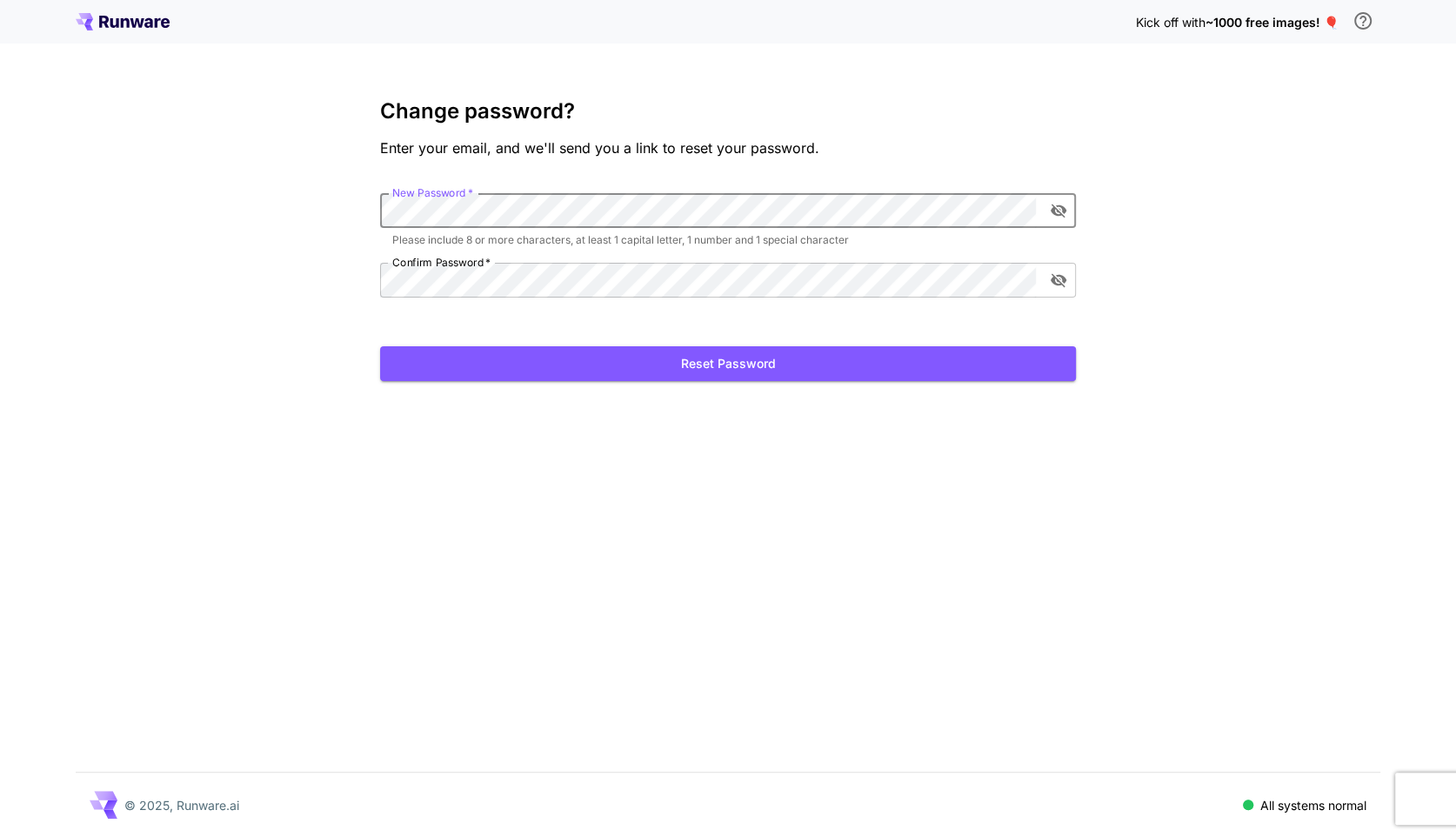 click 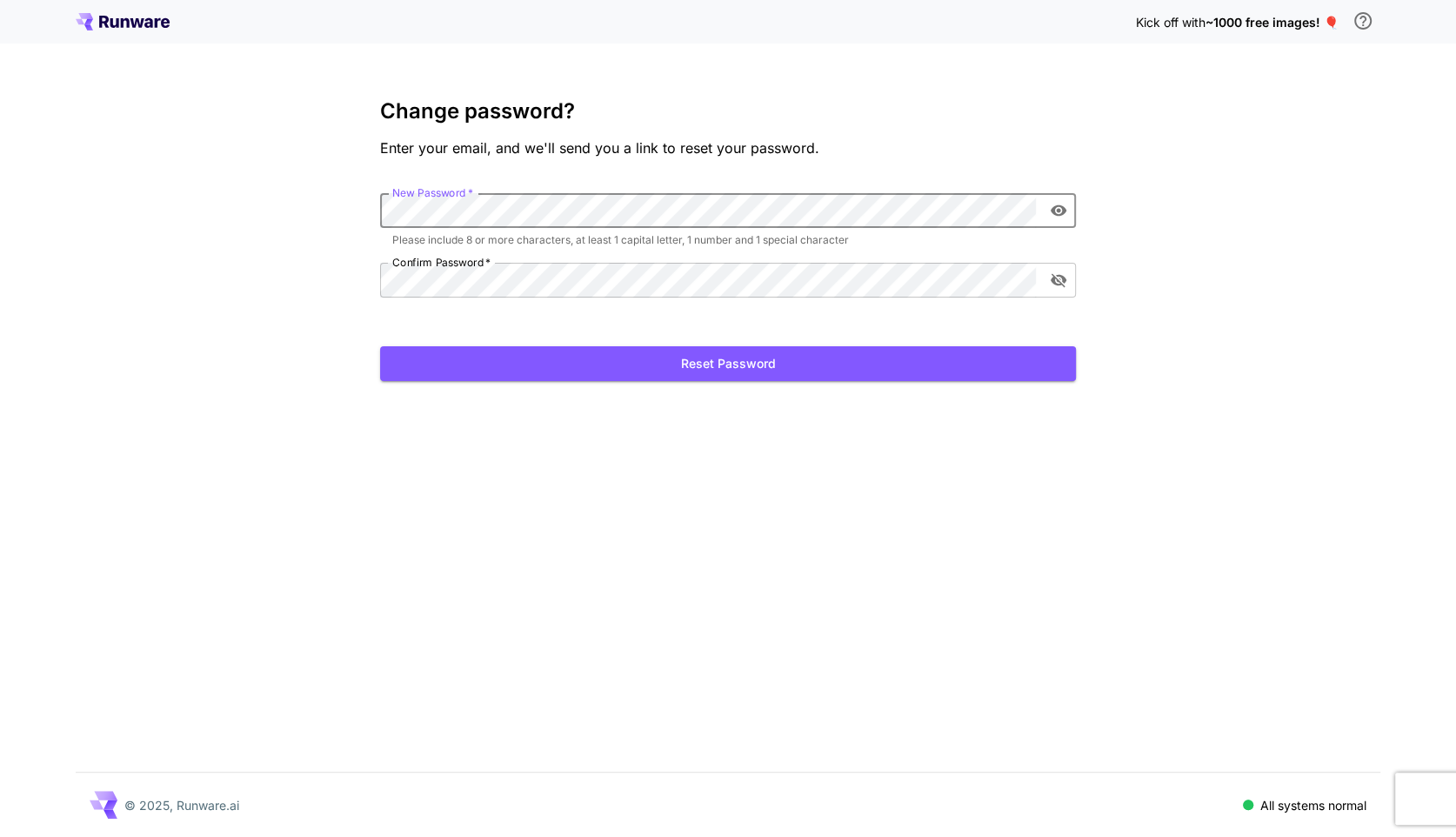 click on "Kick off with  ~1000 free images! 🎈 Change password? Enter your email, and we'll send you a link to reset your password. New Password   * New Password   * Please include 8 or more characters, at least 1 capital letter, 1 number and 1 special character Confirm Password   * Confirm Password   * Reset Password © 2025, Runware.ai All systems normal" at bounding box center [728, 418] 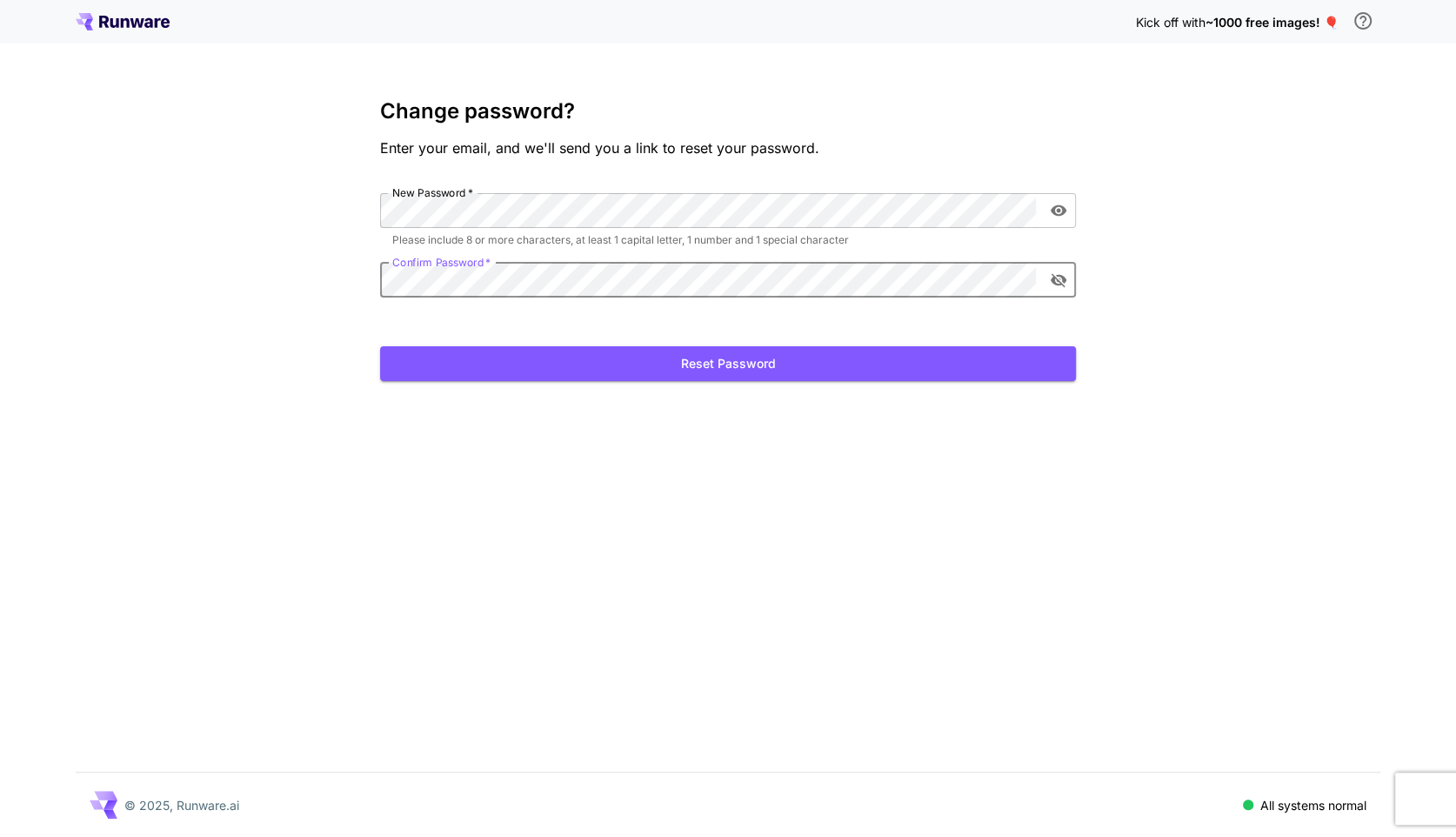 click 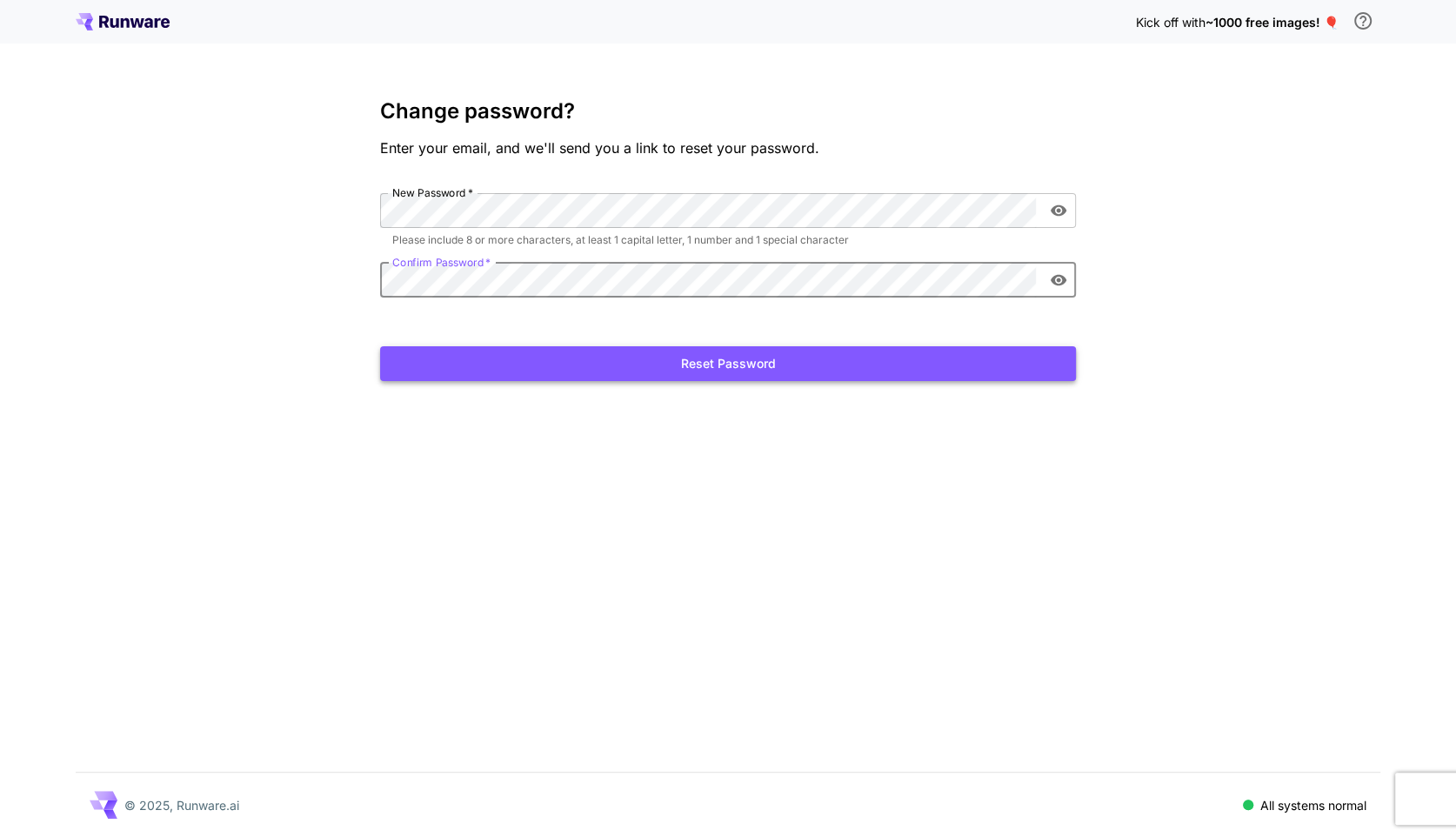 click on "Reset Password" at bounding box center (728, 364) 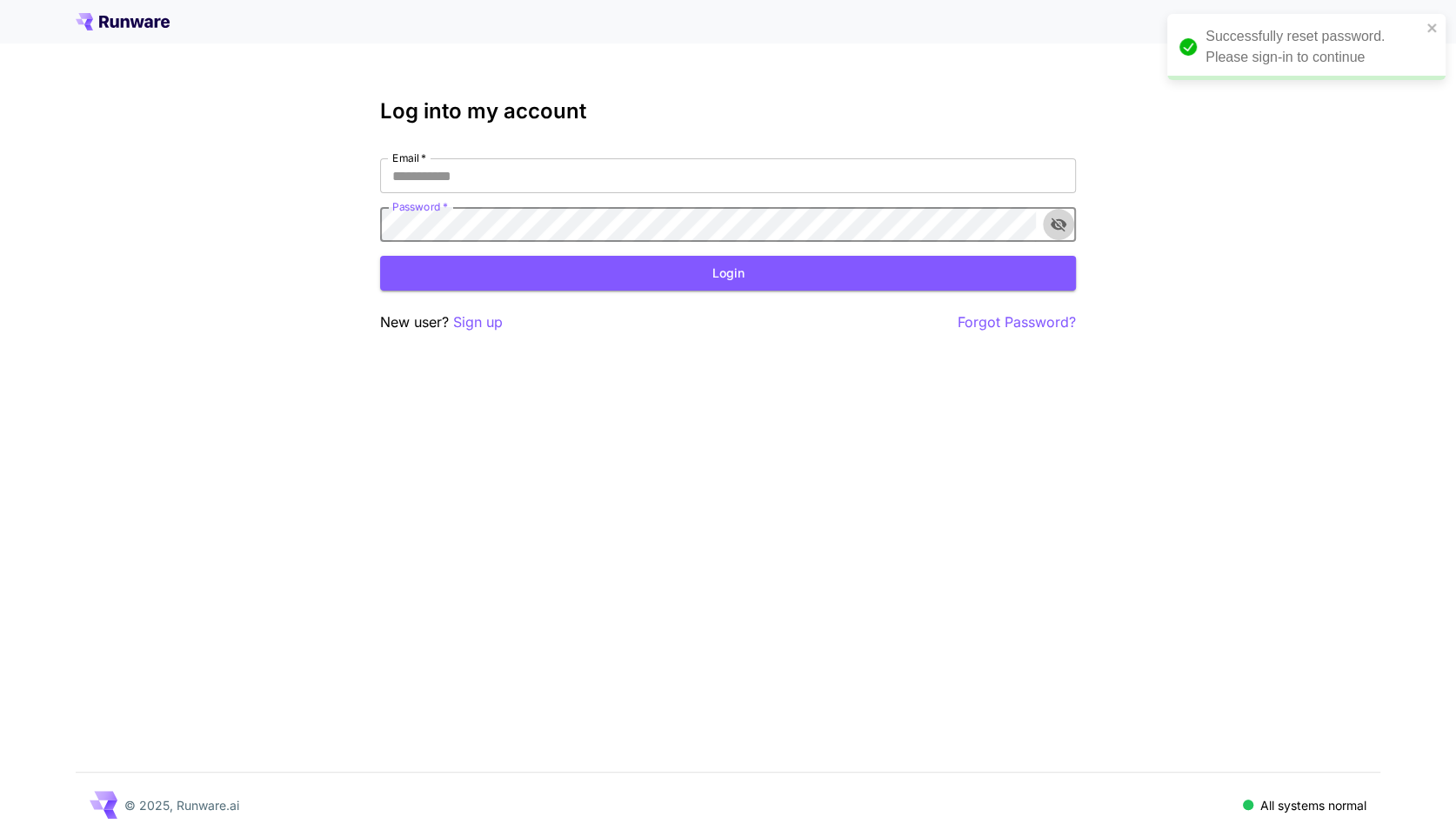 click at bounding box center (1059, 224) 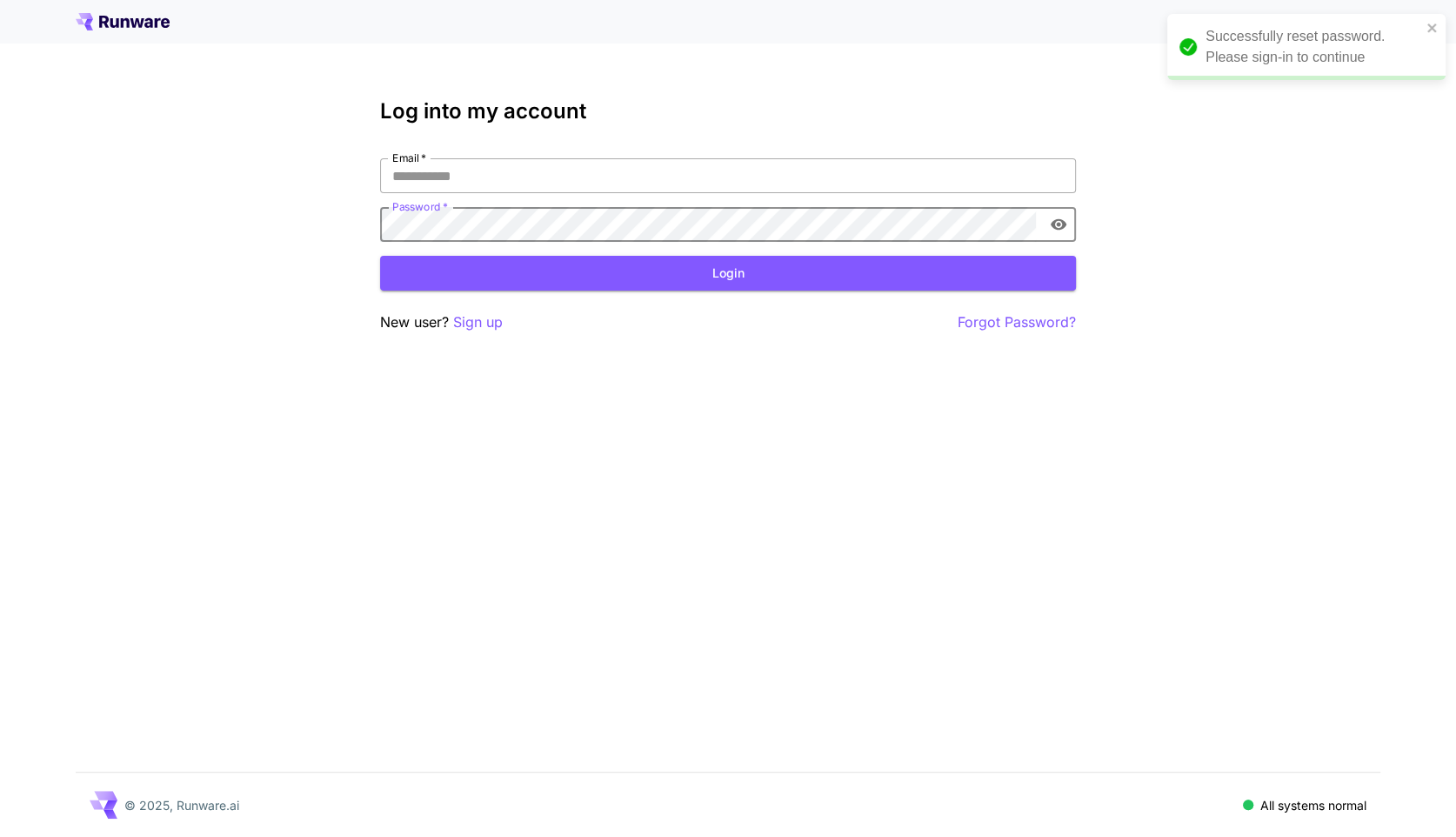 click on "Email   *" at bounding box center [728, 176] 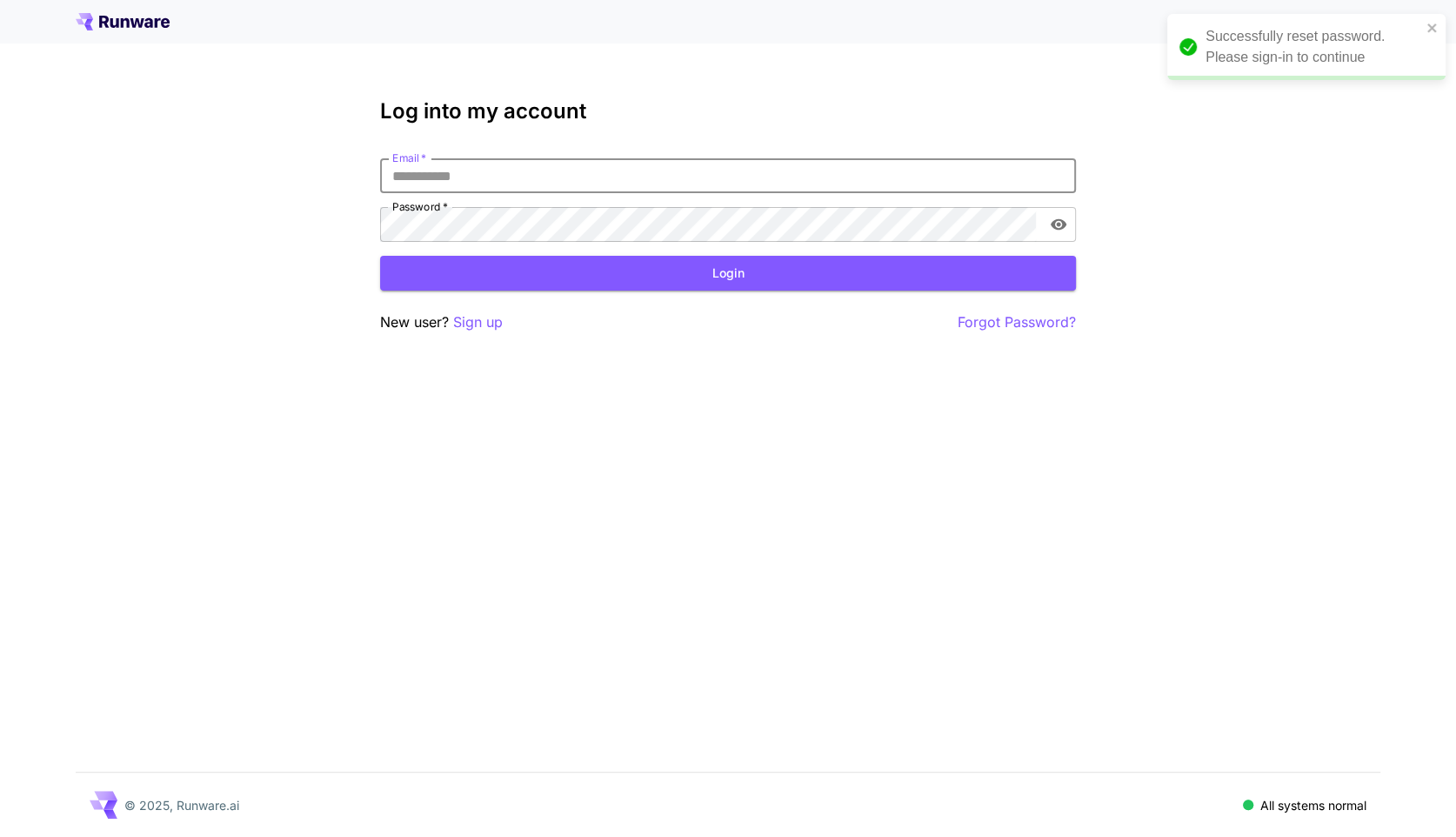 paste on "**********" 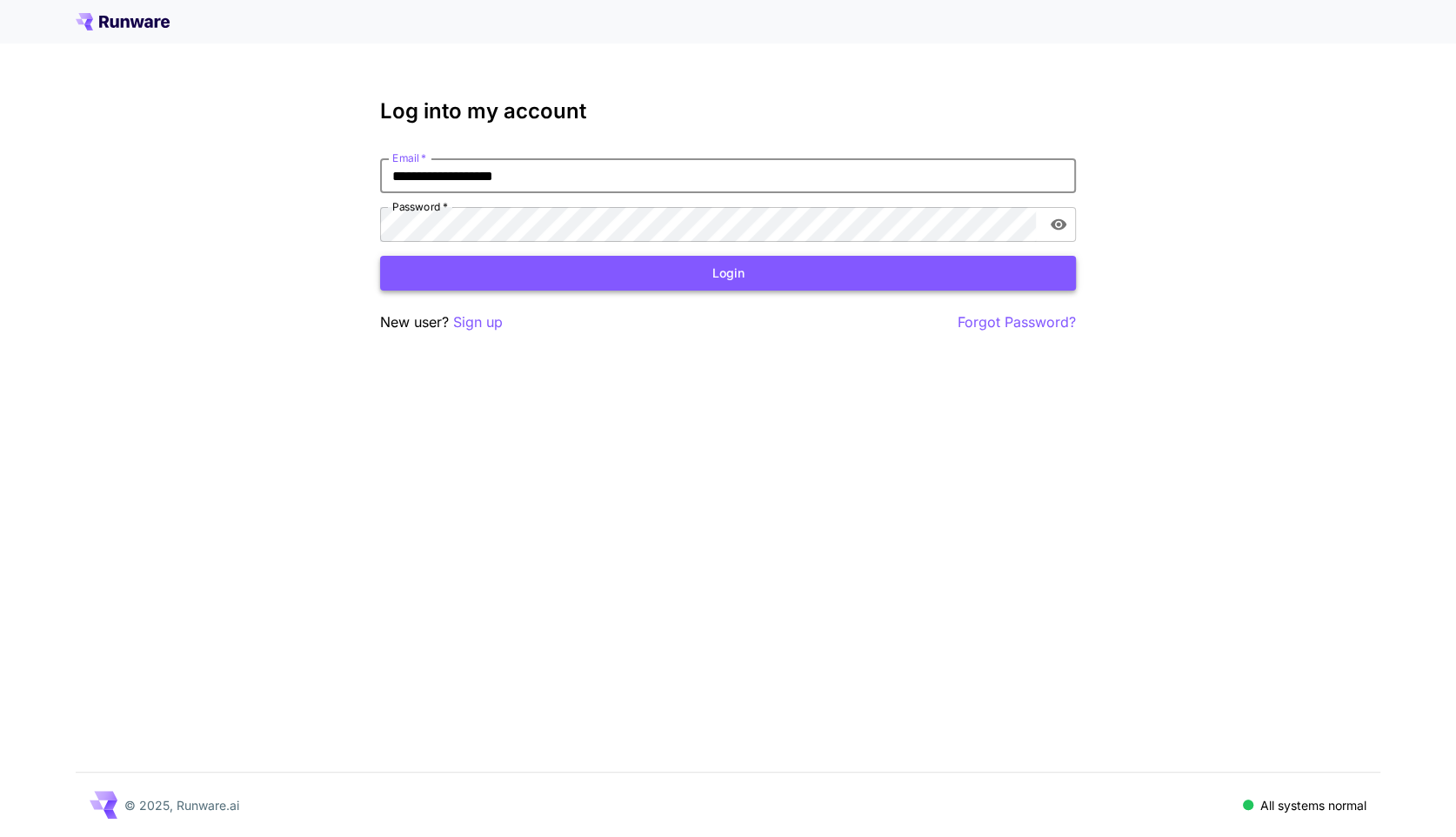 type on "**********" 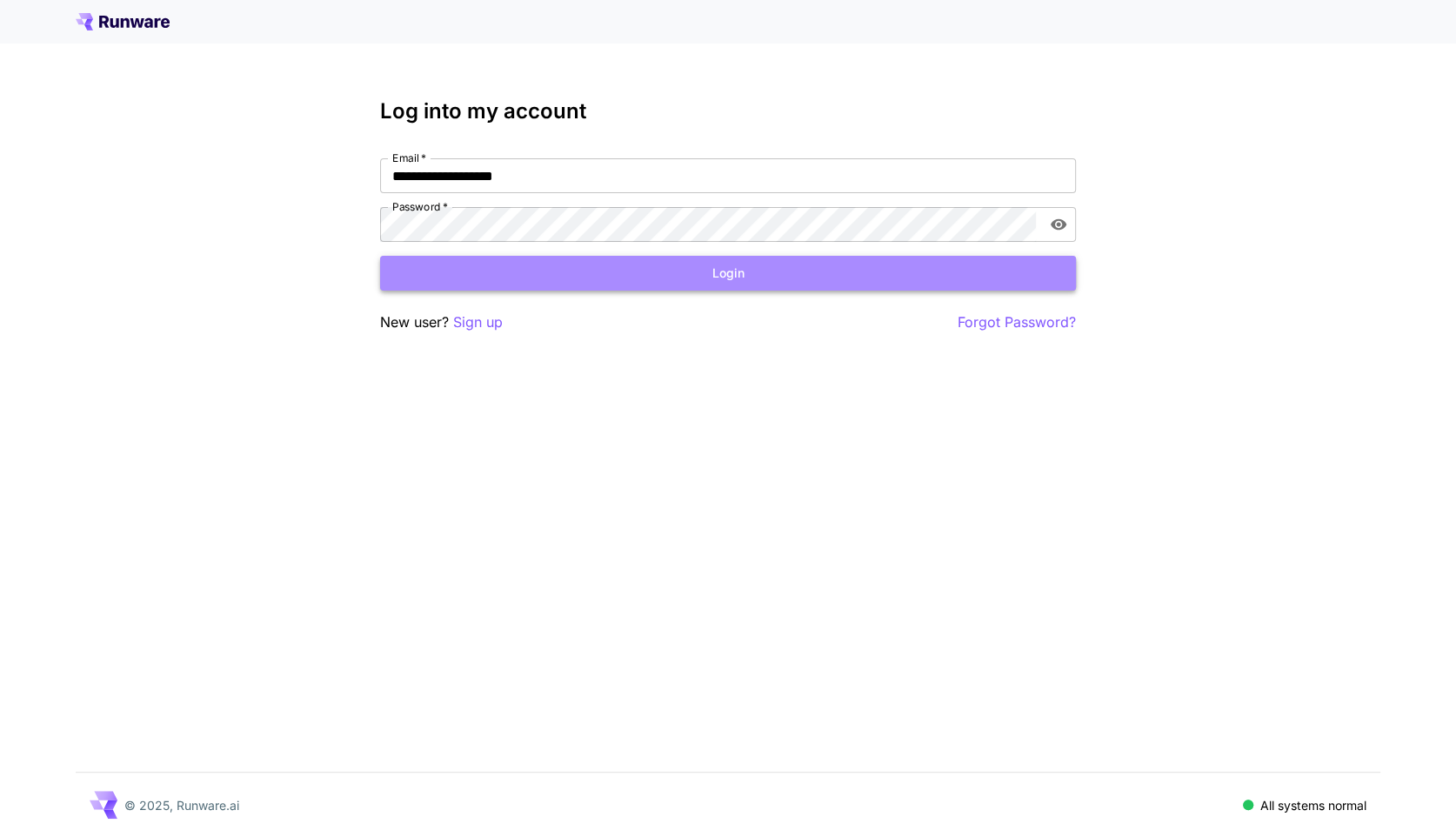 click on "Login" at bounding box center [728, 273] 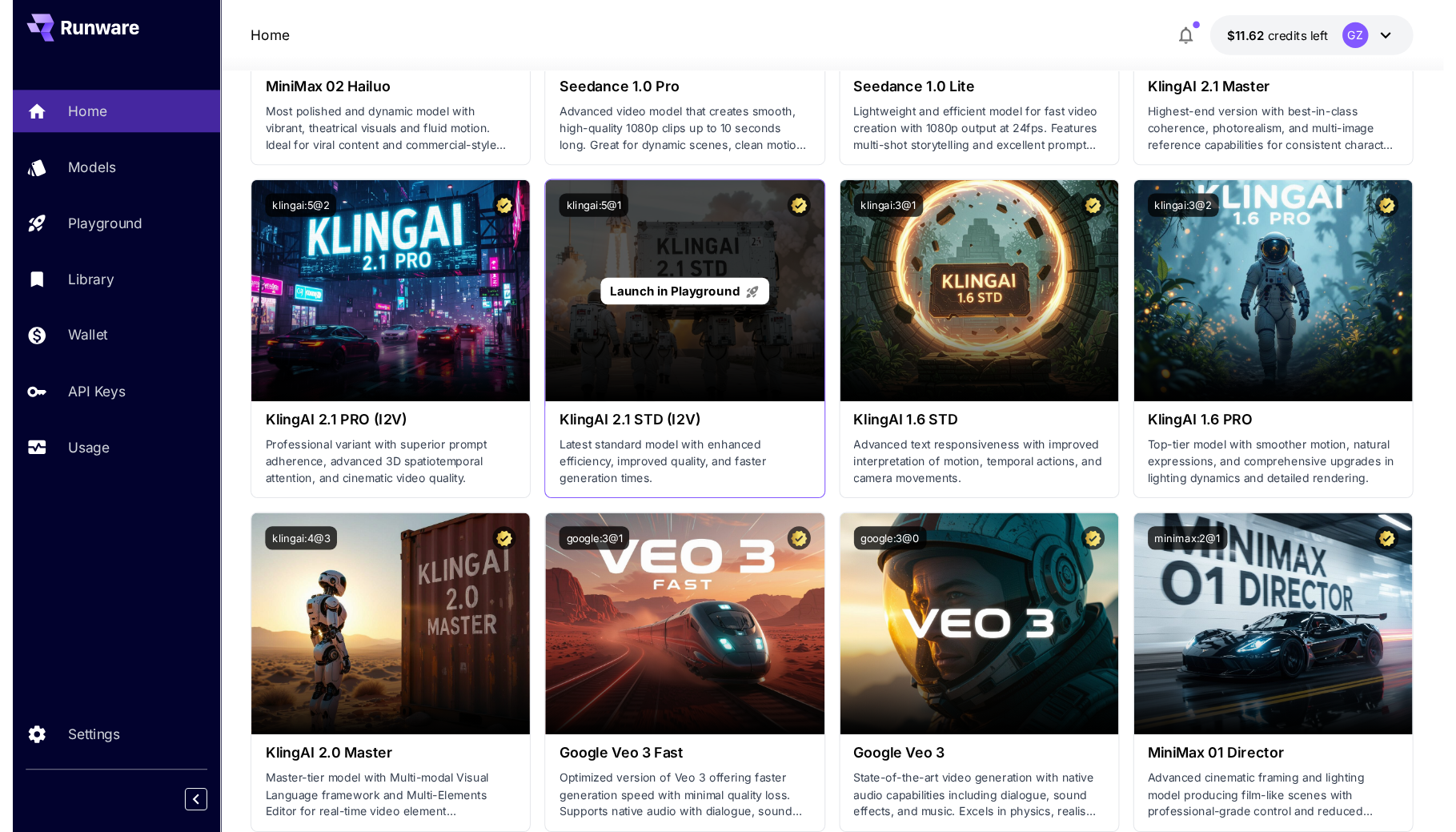 scroll, scrollTop: 0, scrollLeft: 0, axis: both 